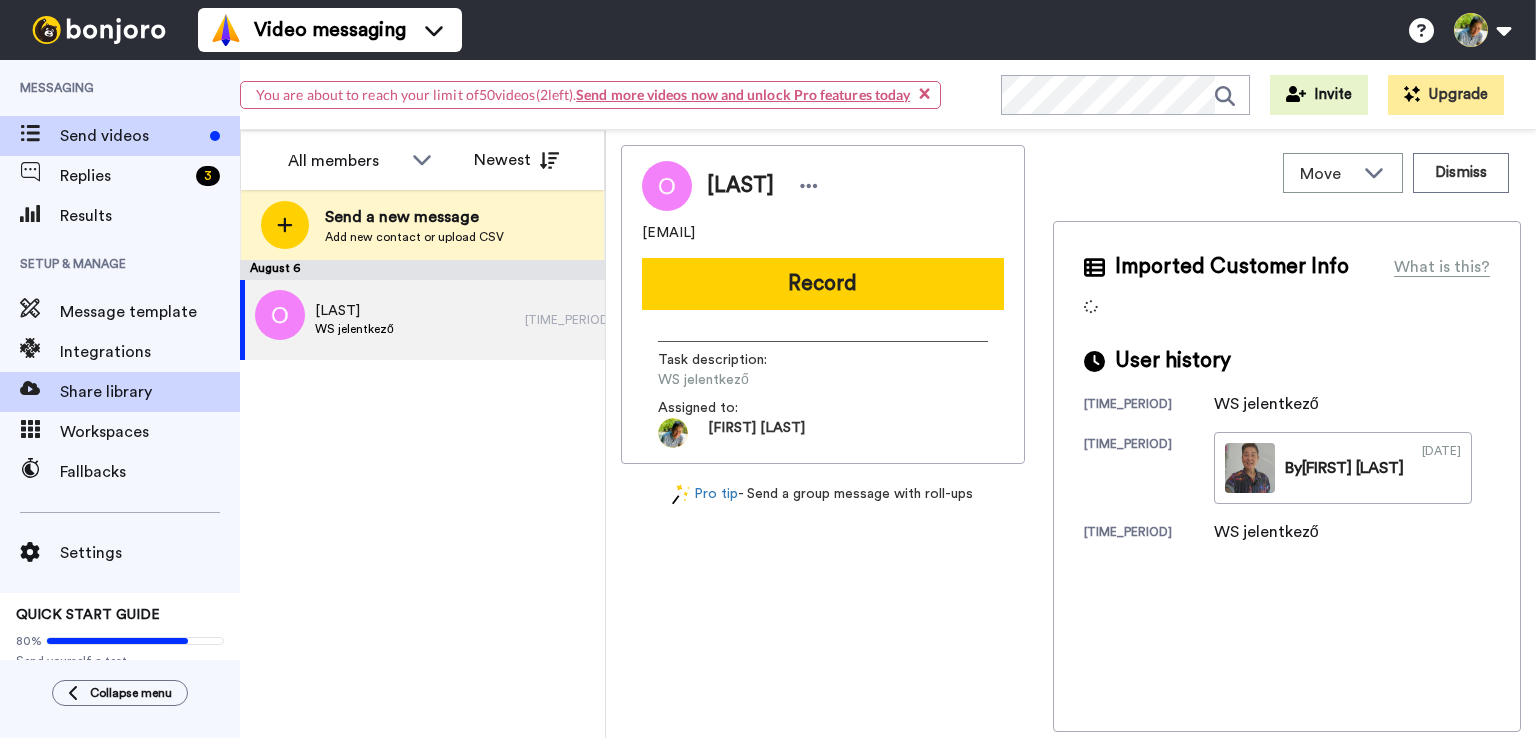 scroll, scrollTop: 0, scrollLeft: 0, axis: both 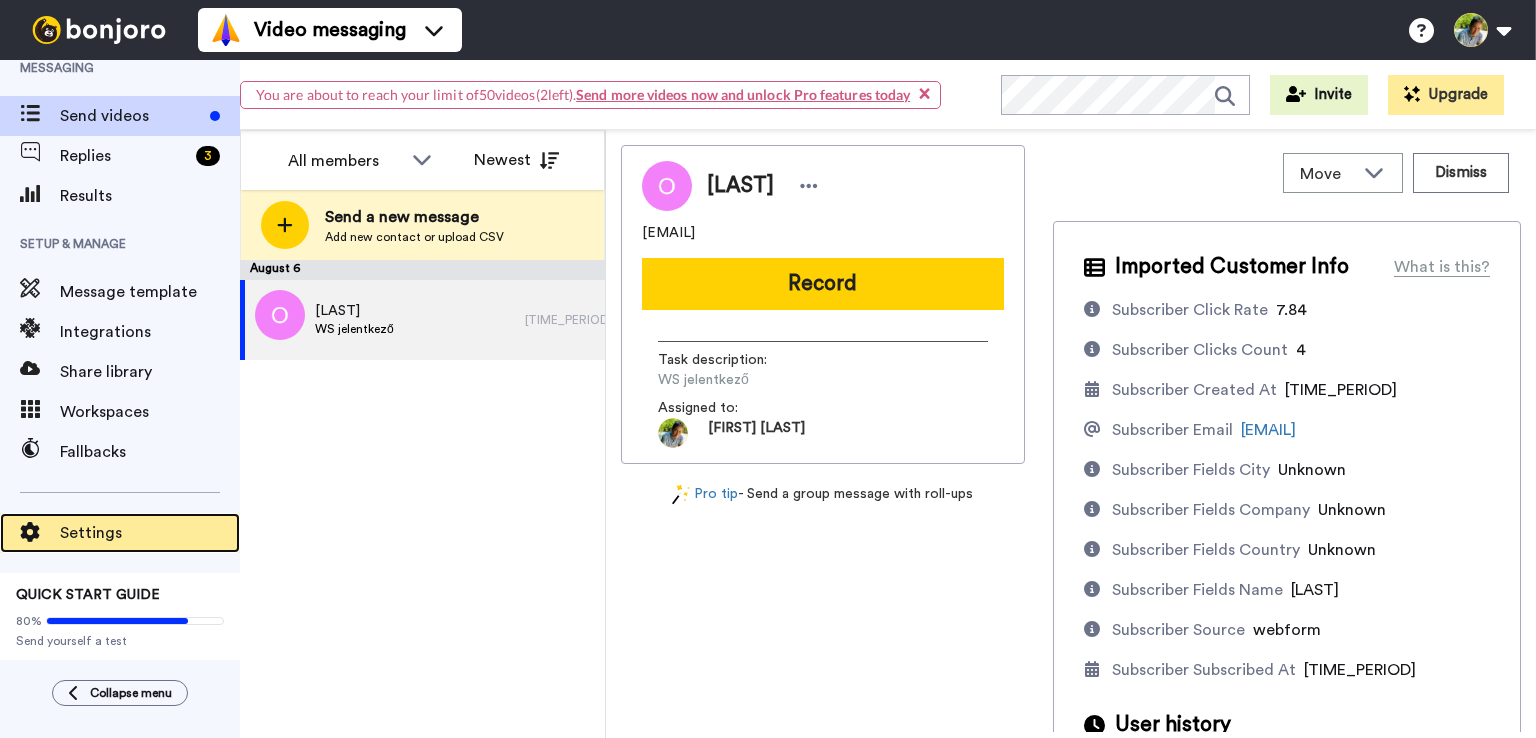click on "Settings" at bounding box center (150, 533) 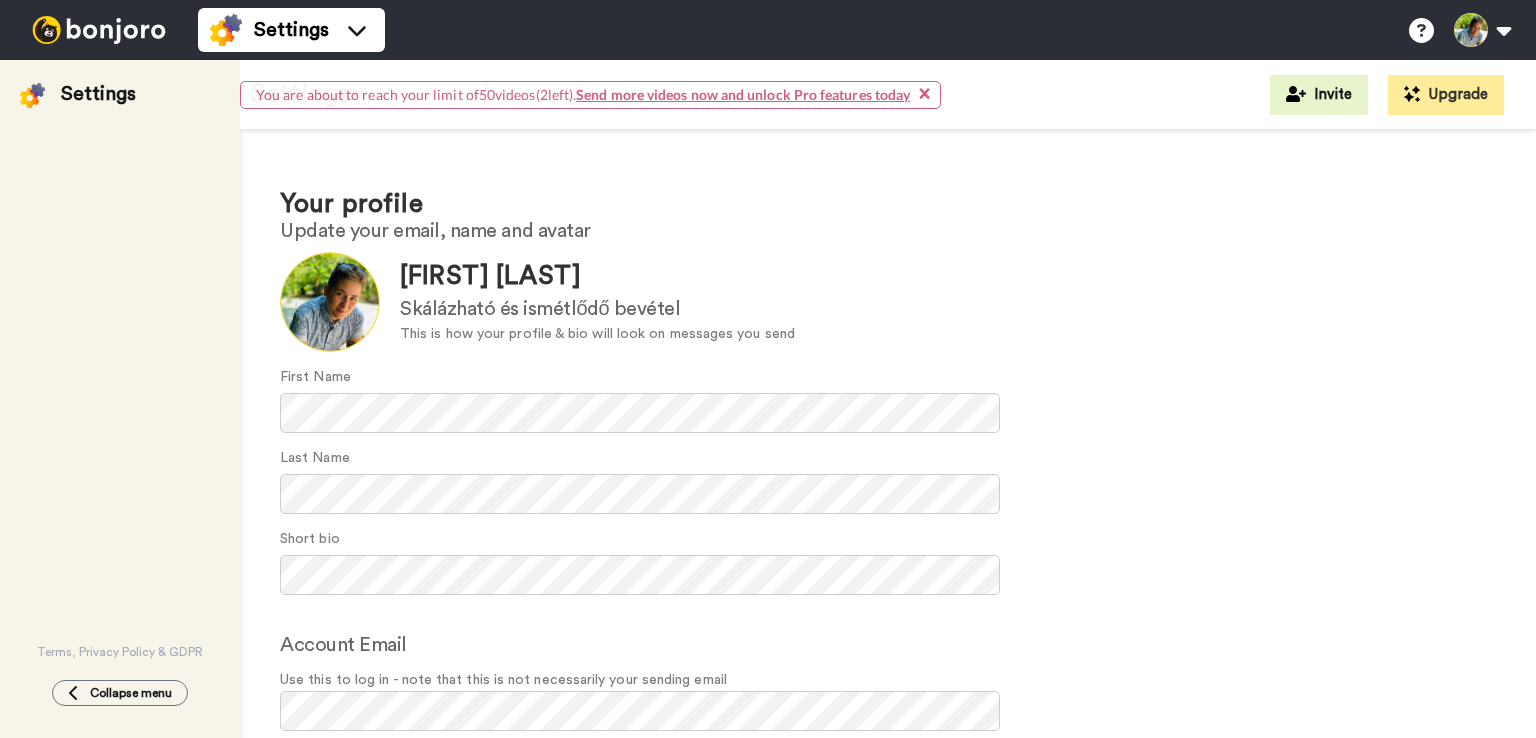 scroll, scrollTop: 0, scrollLeft: 0, axis: both 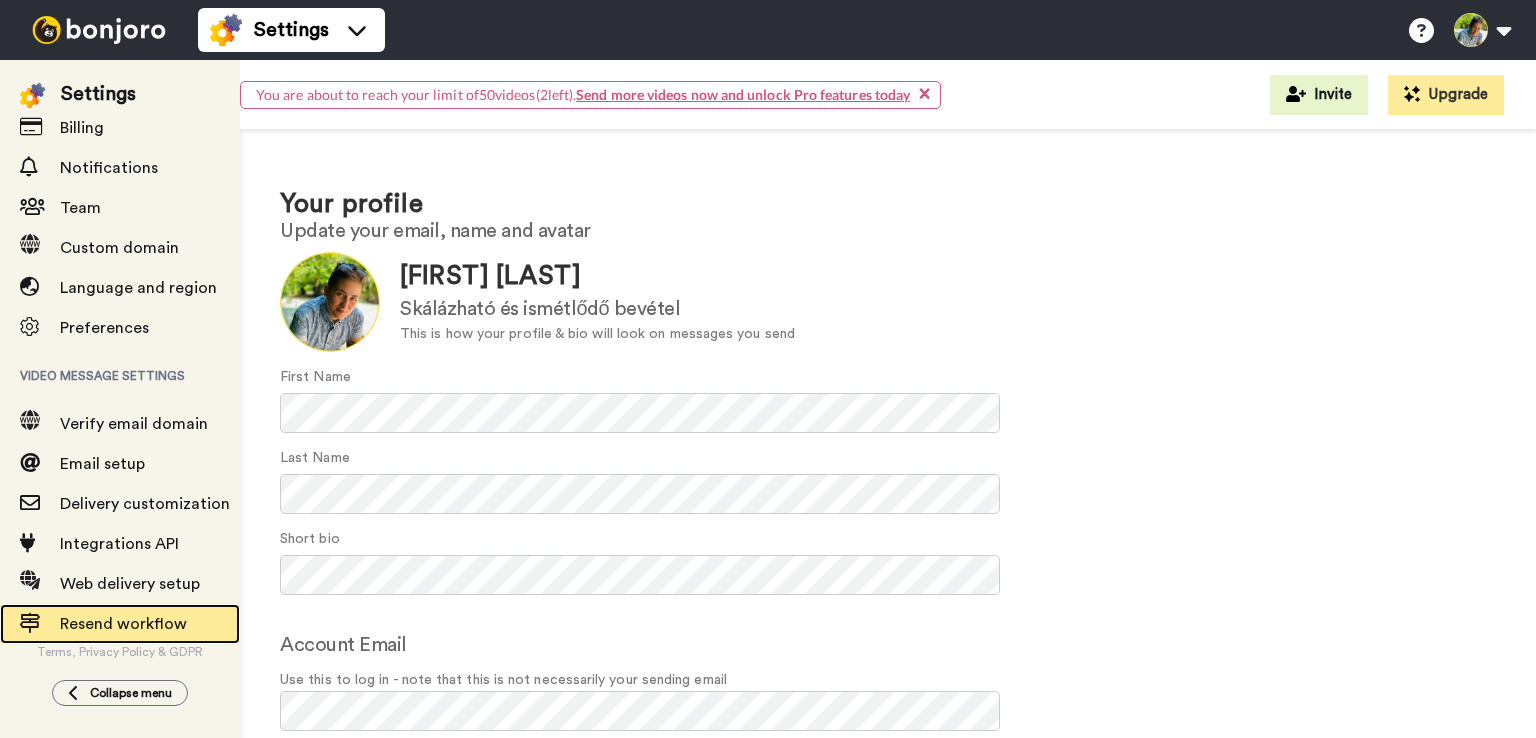 click on "Resend workflow" at bounding box center [150, 624] 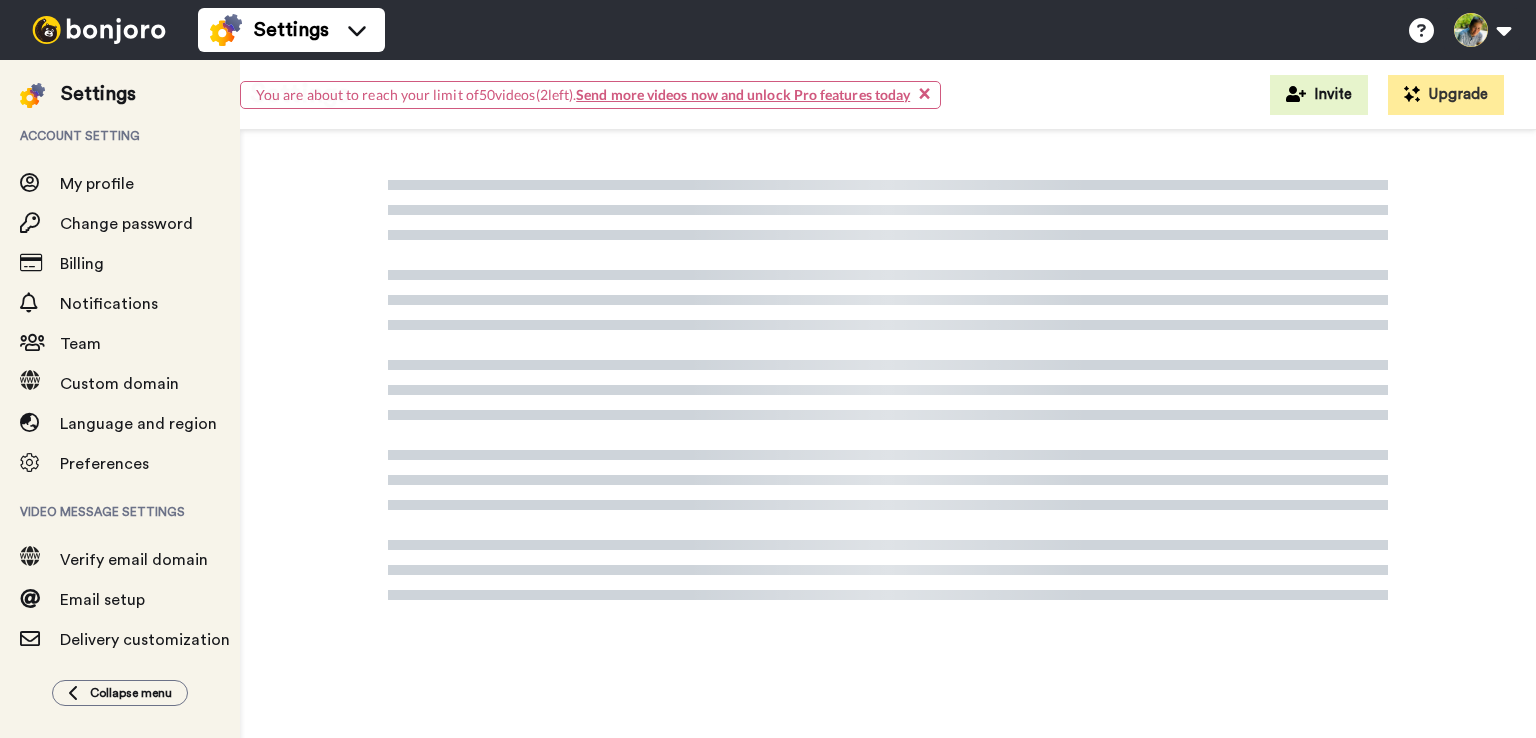 scroll, scrollTop: 0, scrollLeft: 0, axis: both 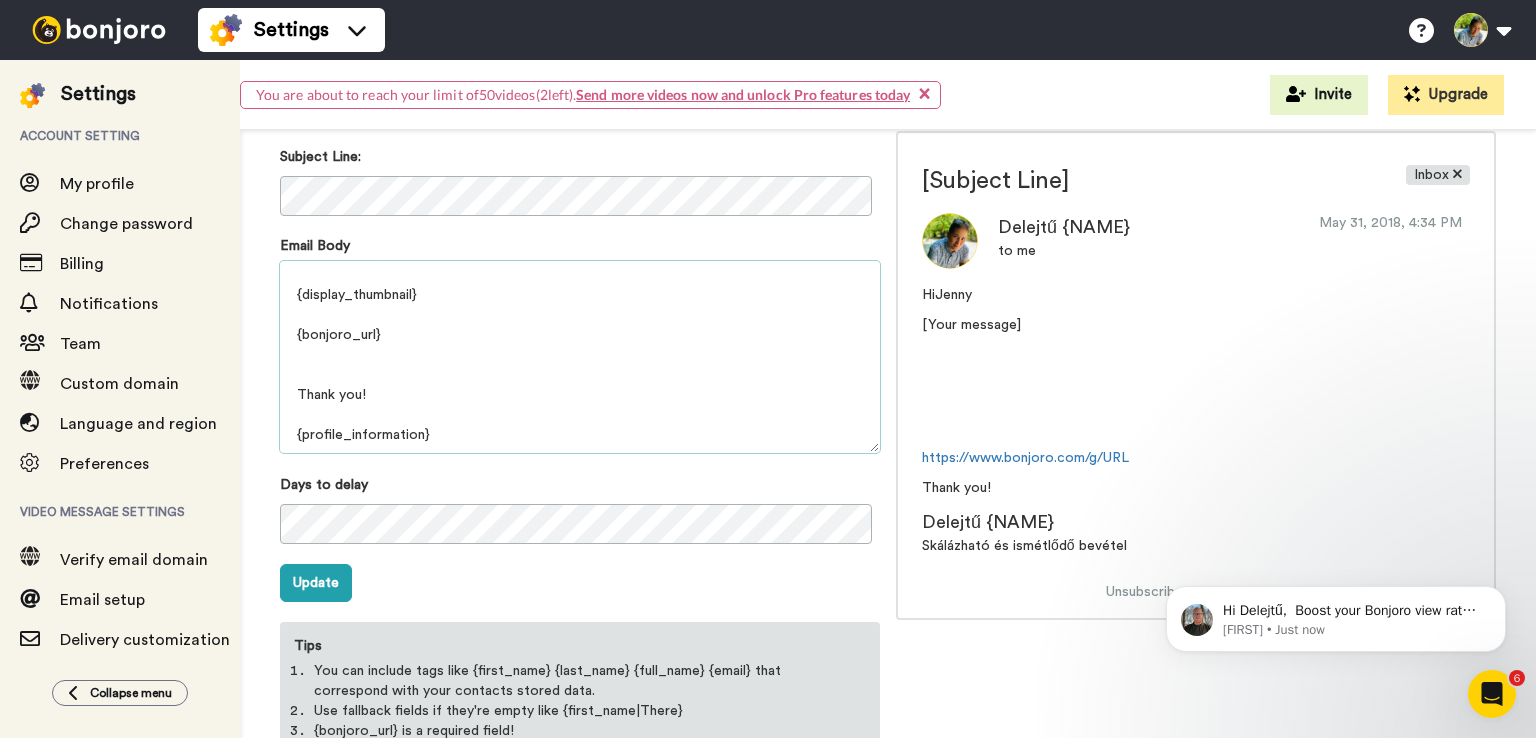 drag, startPoint x: 395, startPoint y: 392, endPoint x: 276, endPoint y: 396, distance: 119.06721 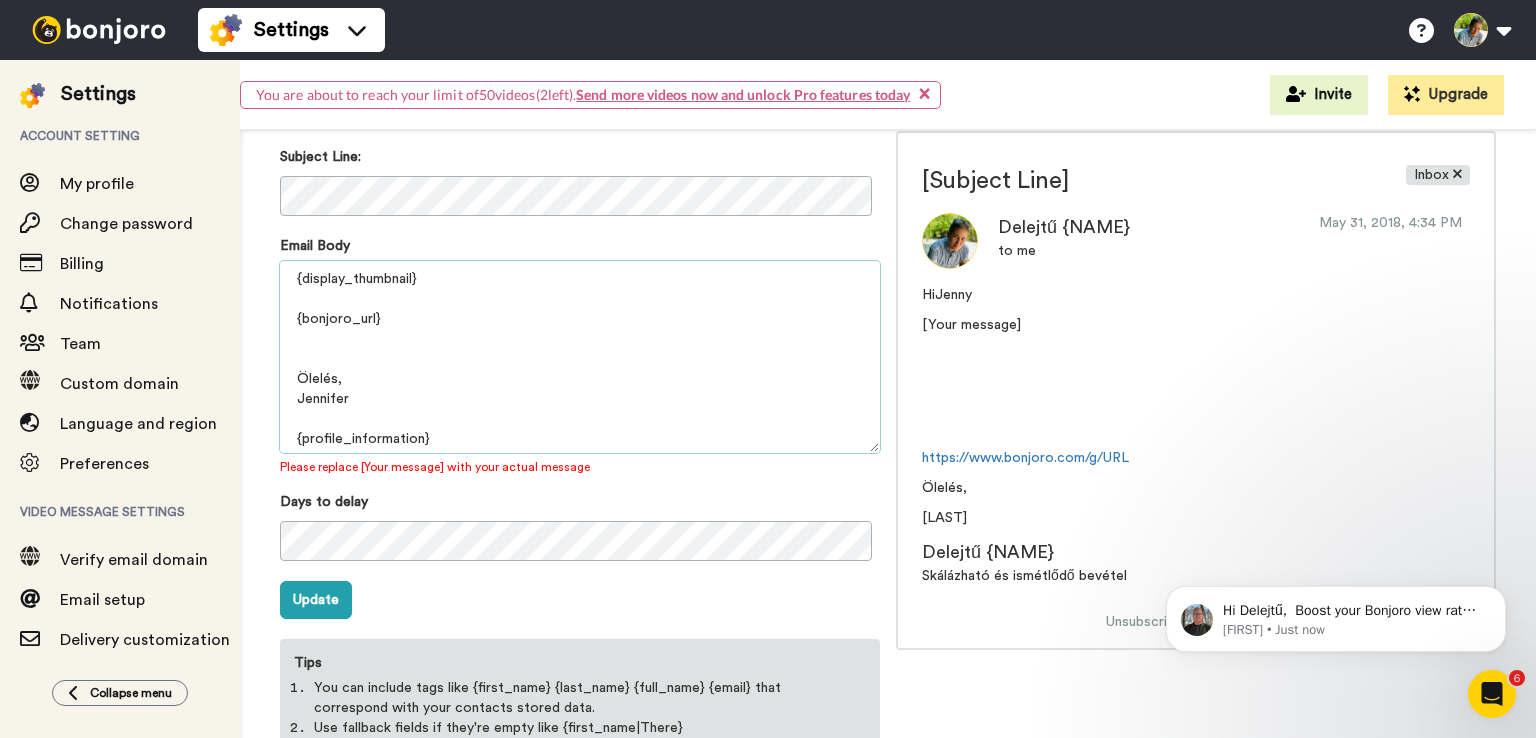 scroll, scrollTop: 85, scrollLeft: 0, axis: vertical 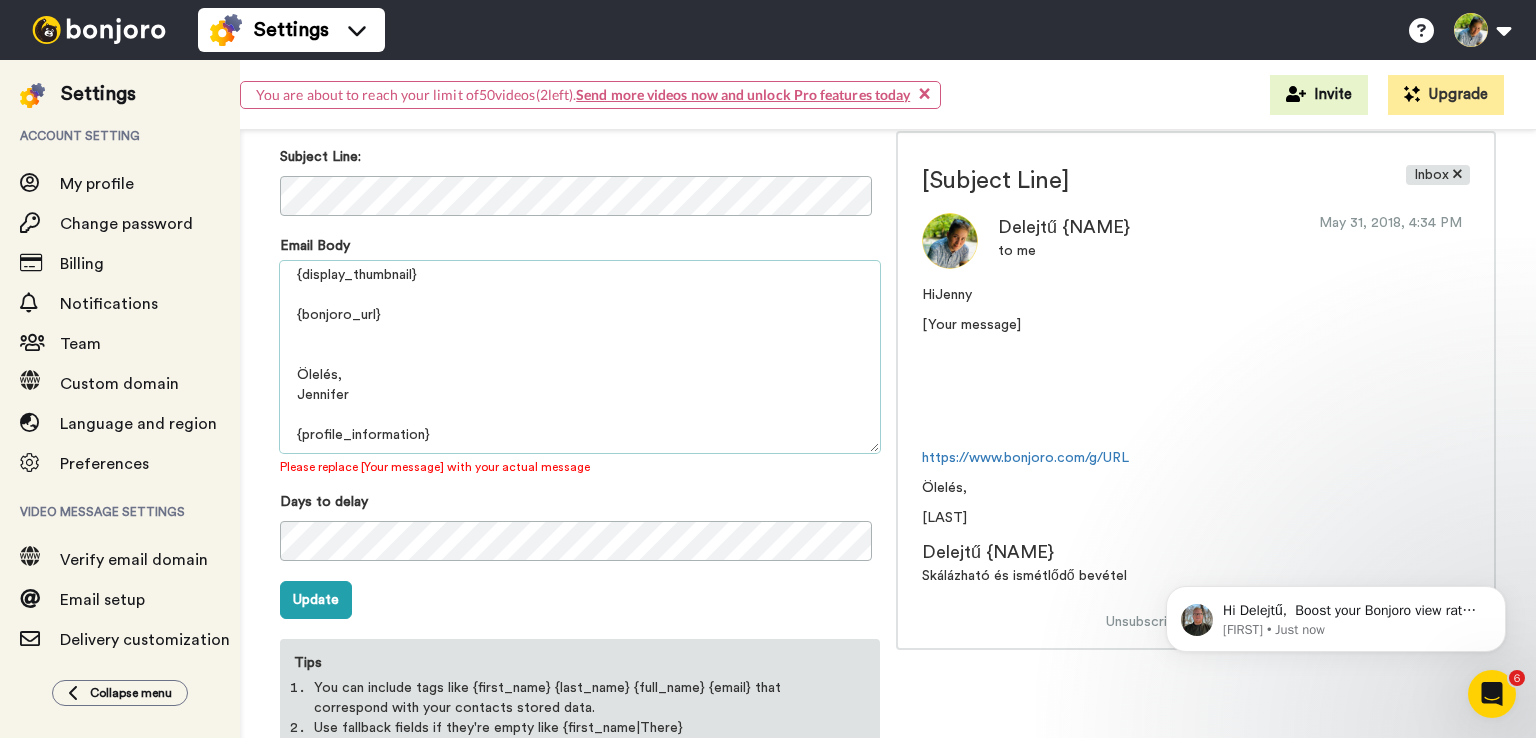 drag, startPoint x: 501, startPoint y: 433, endPoint x: 248, endPoint y: 426, distance: 253.09682 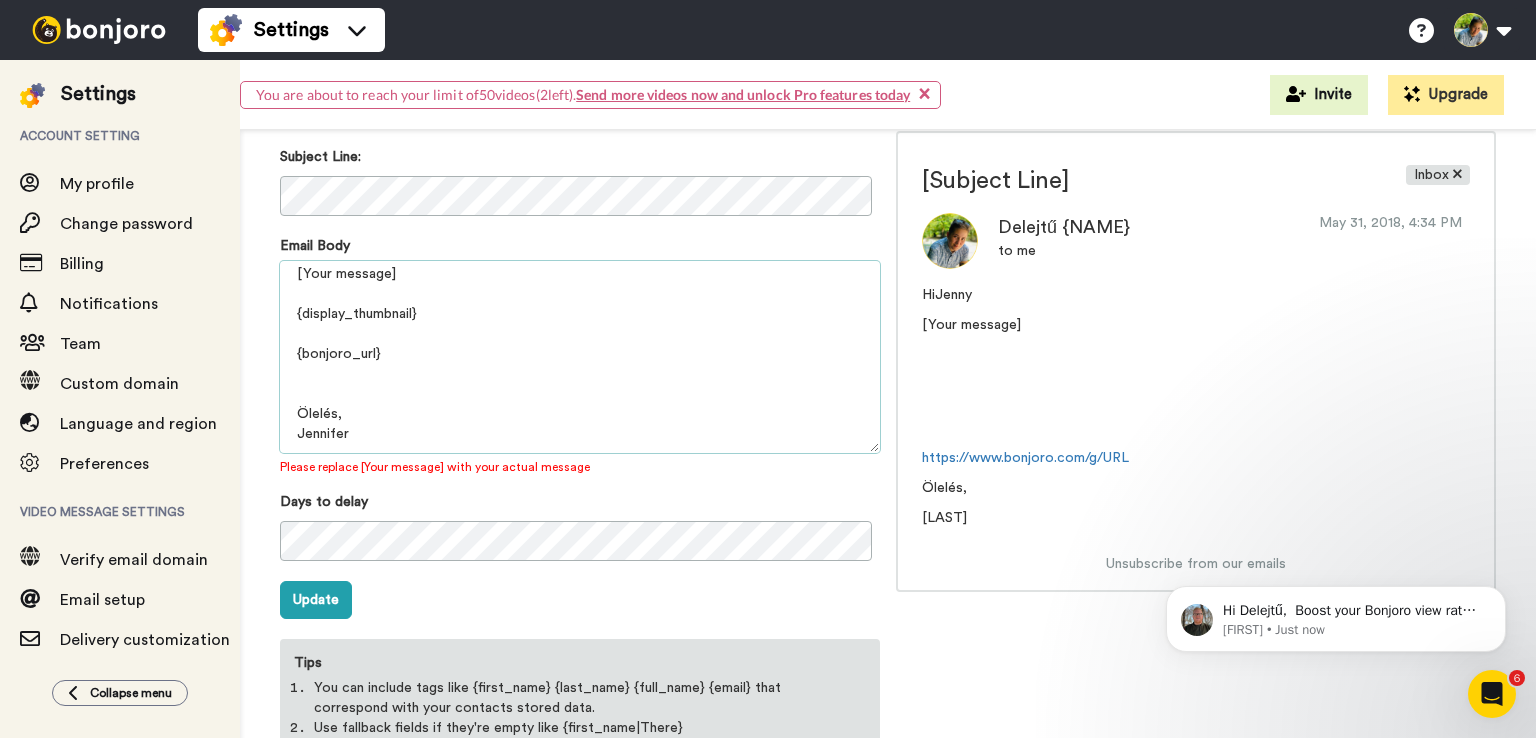 scroll, scrollTop: 45, scrollLeft: 0, axis: vertical 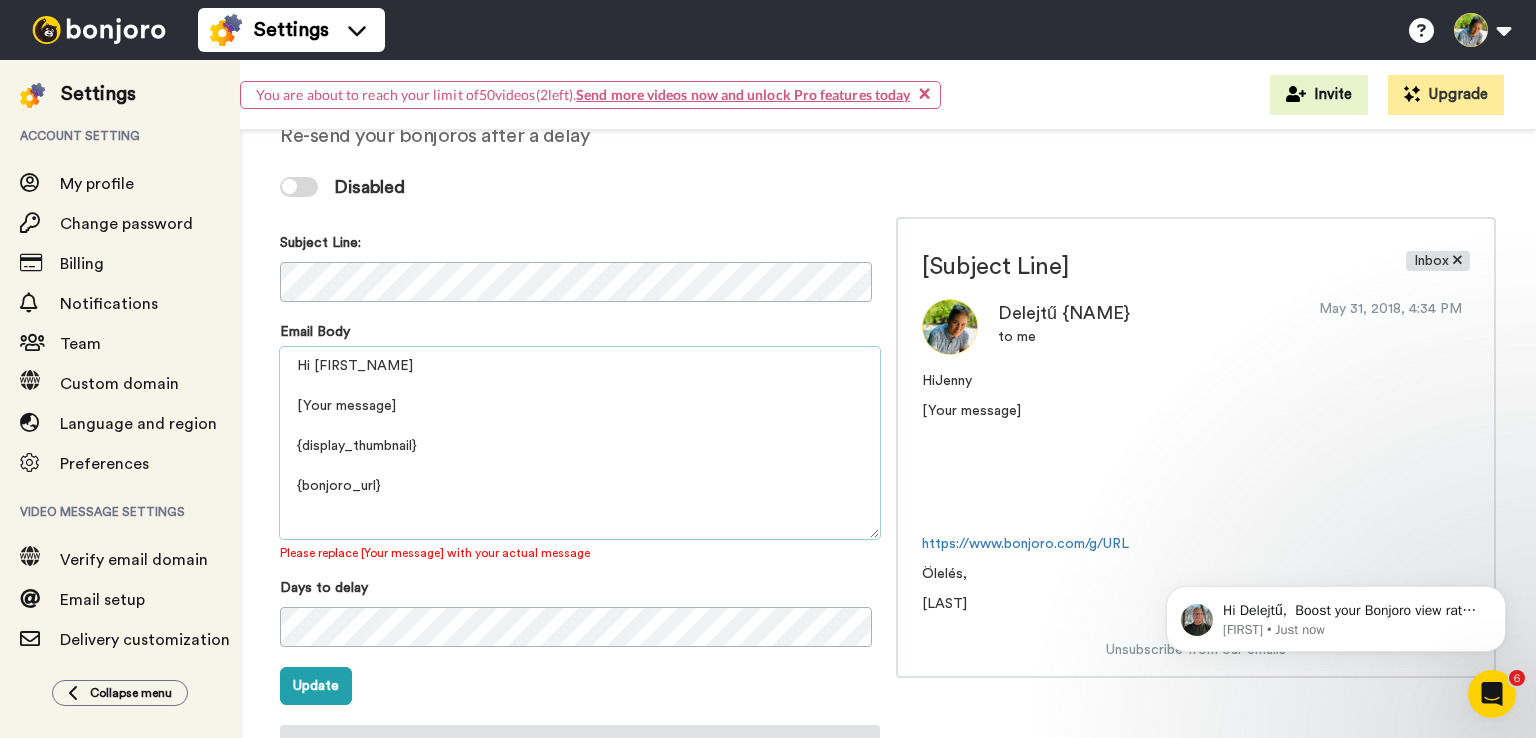 drag, startPoint x: 309, startPoint y: 364, endPoint x: 275, endPoint y: 364, distance: 34 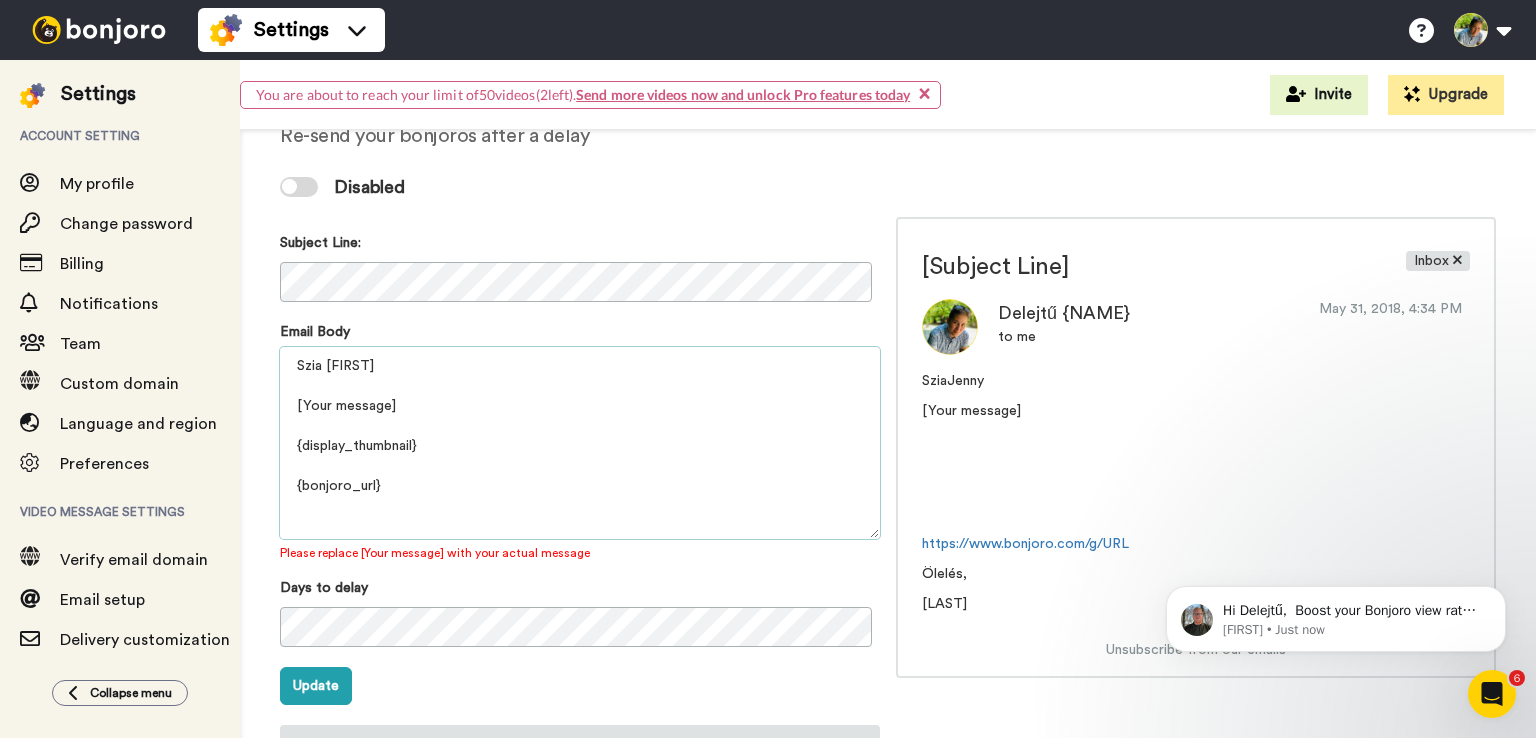 click on "Szia {first_name}
[Your message]
{display_thumbnail}
{bonjoro_url}
Ölelés,
Jennifer" at bounding box center [580, 443] 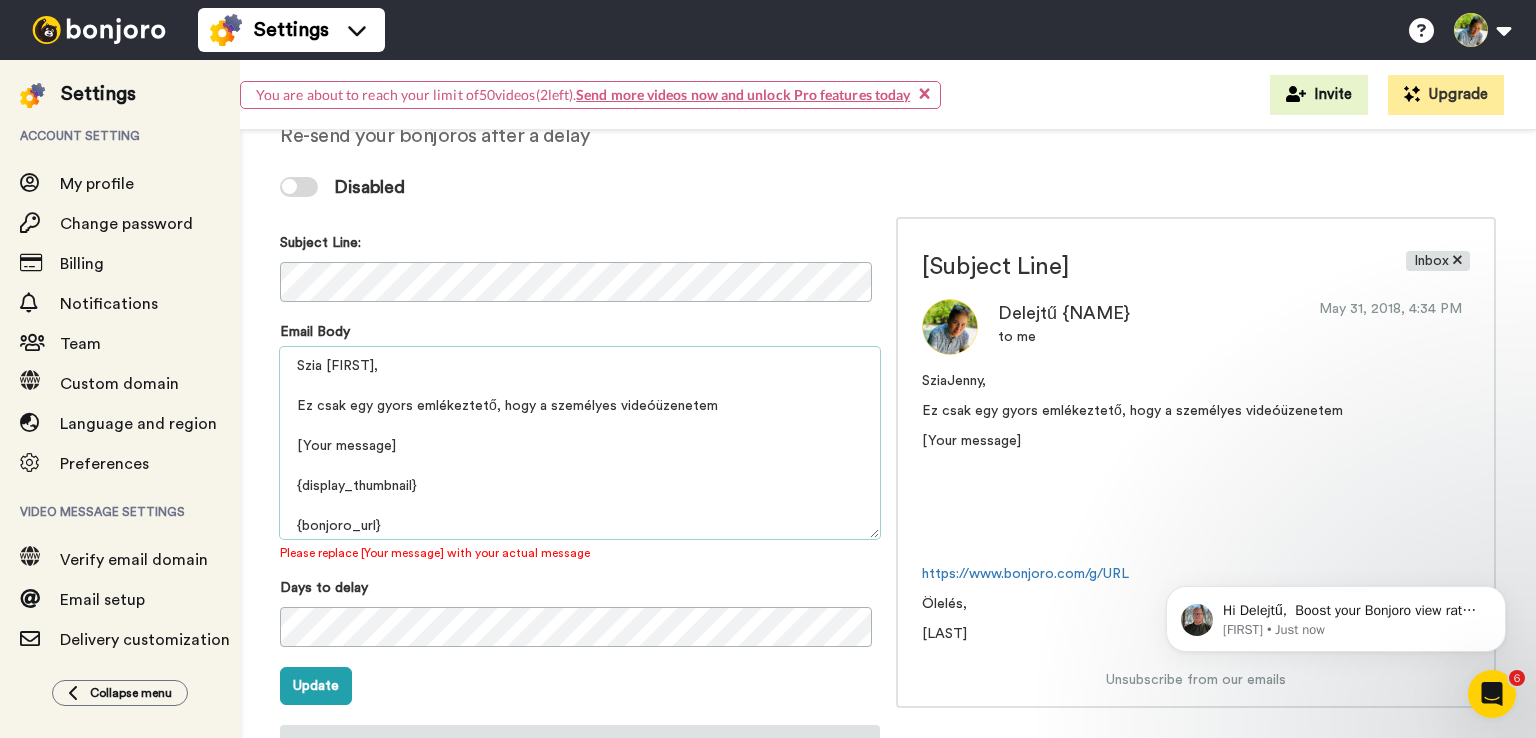 click on "Szia {first_name},
Ez csak egy gyors emlékeztető, hogy a személyes videóüzenetem
[Your message]
{display_thumbnail}
{bonjoro_url}
Ölelés,
Jennifer" at bounding box center [580, 443] 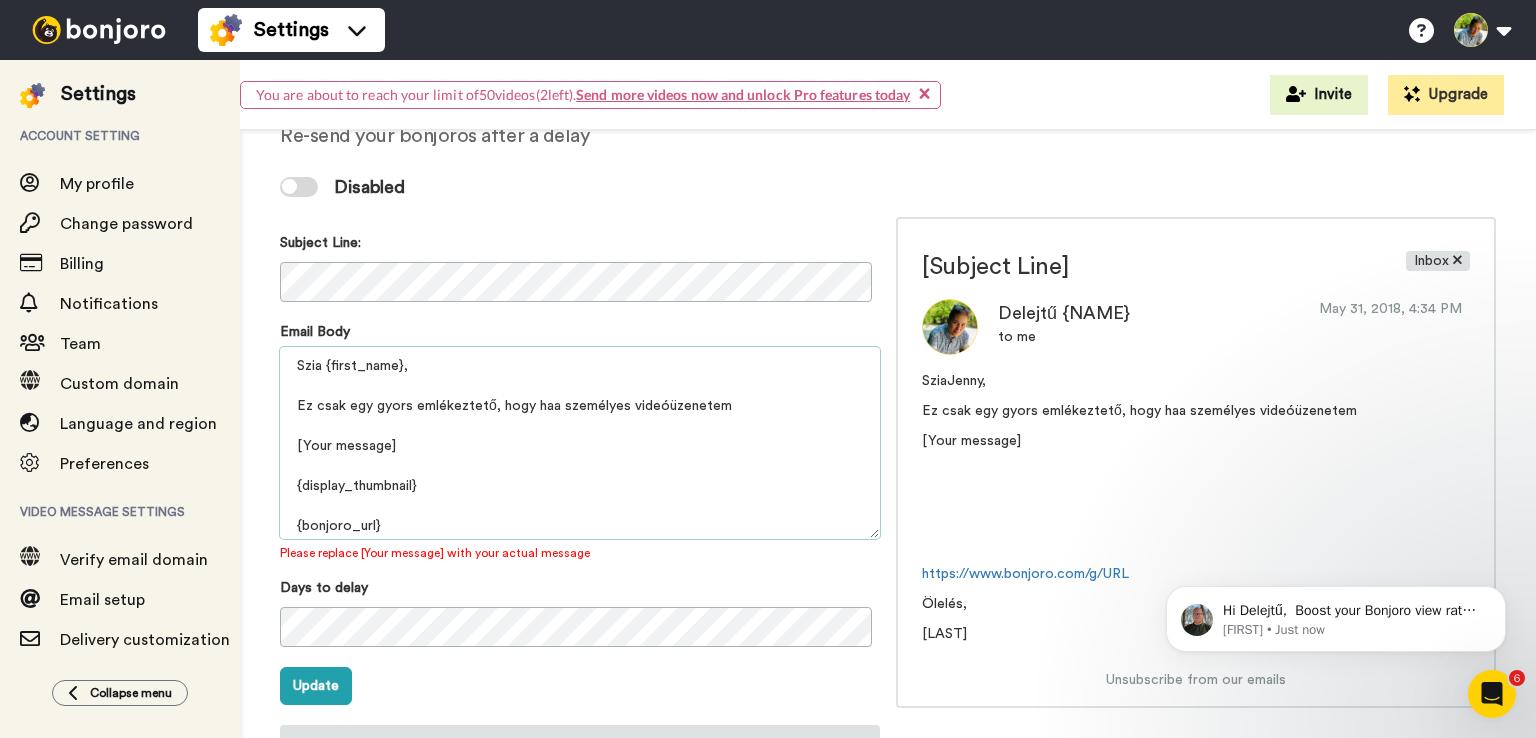 drag, startPoint x: 552, startPoint y: 409, endPoint x: 531, endPoint y: 405, distance: 21.377558 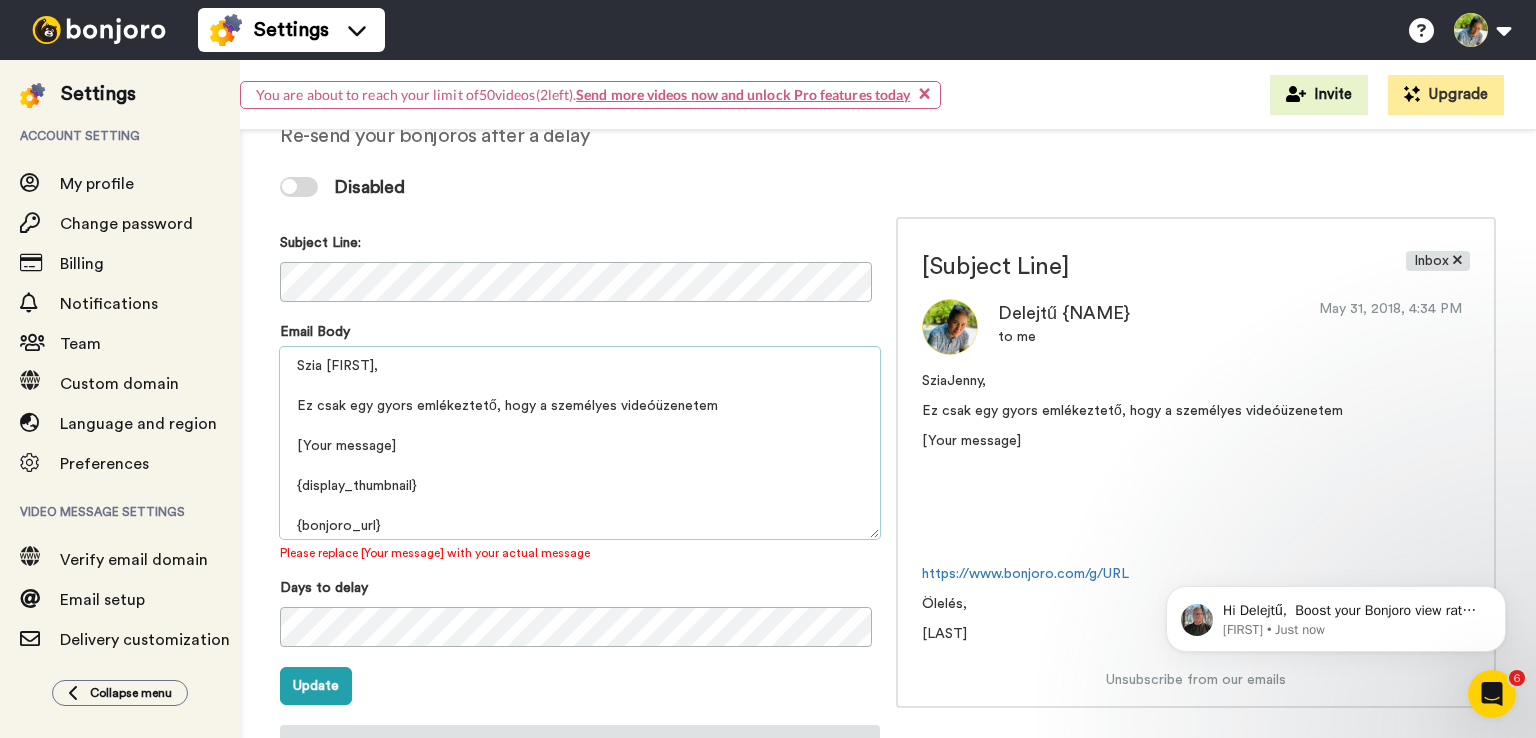 click on "Szia {first_name},
Ez csak egy gyors emlékeztető, hogy a személyes videóüzenetem
[Your message]
{display_thumbnail}
{bonjoro_url}
Ölelés,
Jennifer" at bounding box center (580, 443) 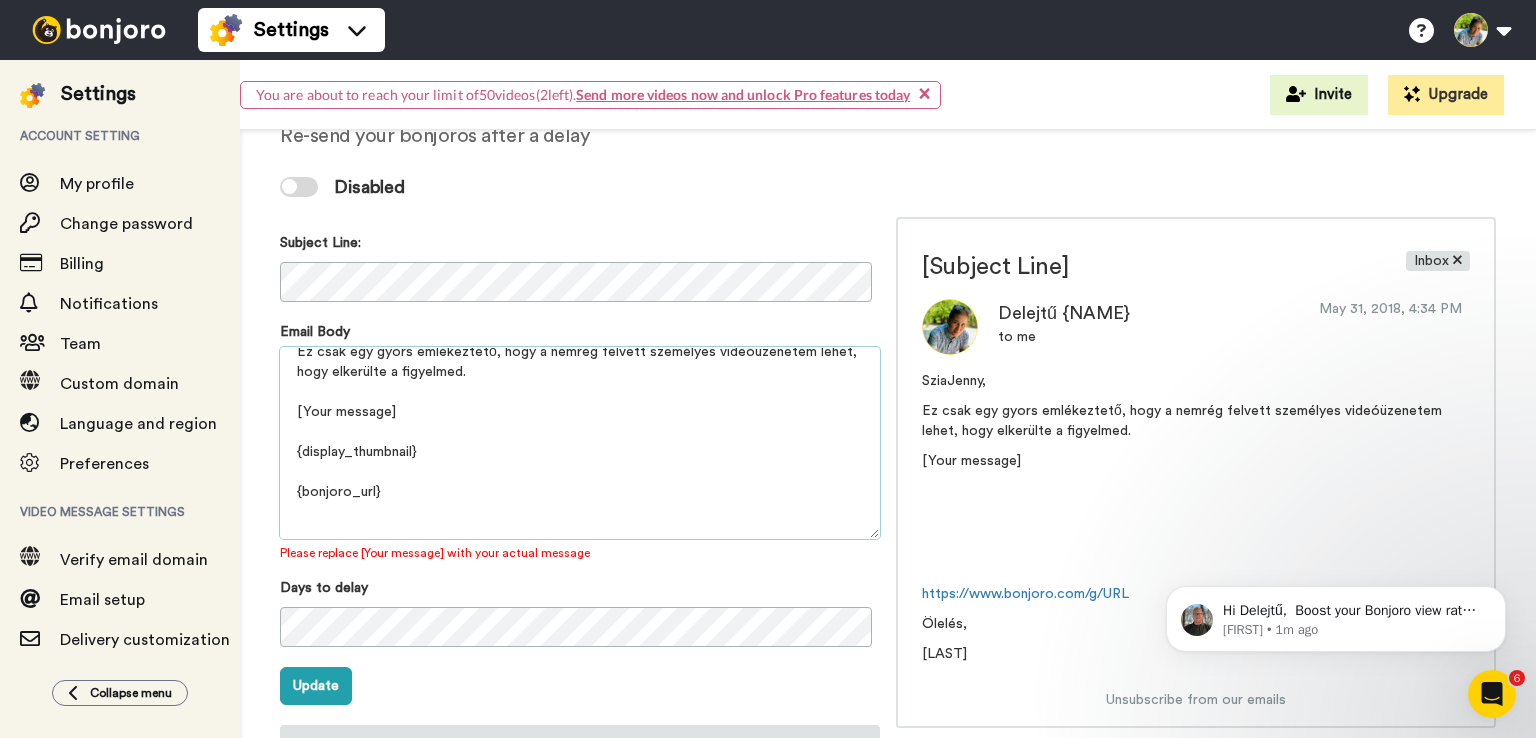 scroll, scrollTop: 100, scrollLeft: 0, axis: vertical 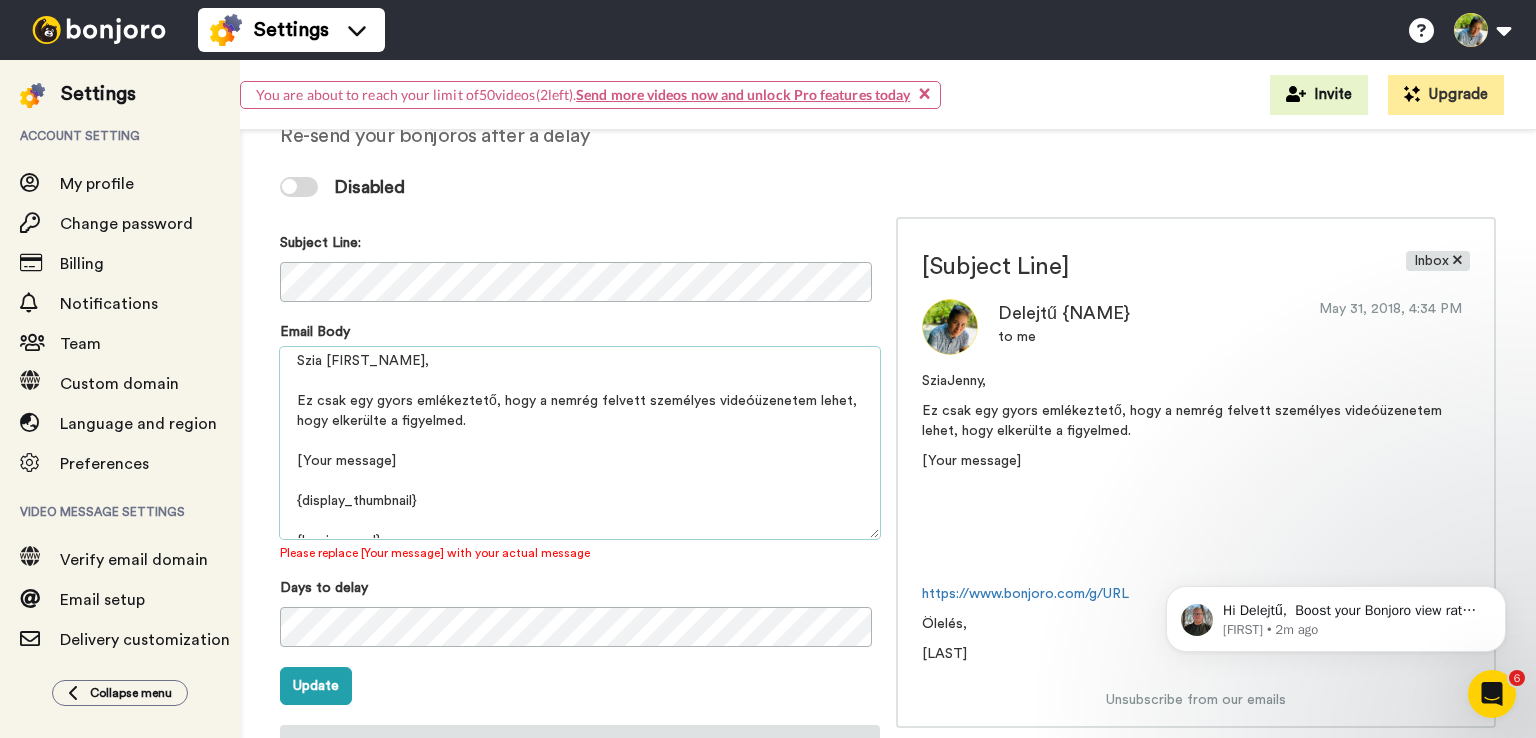 drag, startPoint x: 413, startPoint y: 454, endPoint x: 281, endPoint y: 451, distance: 132.03409 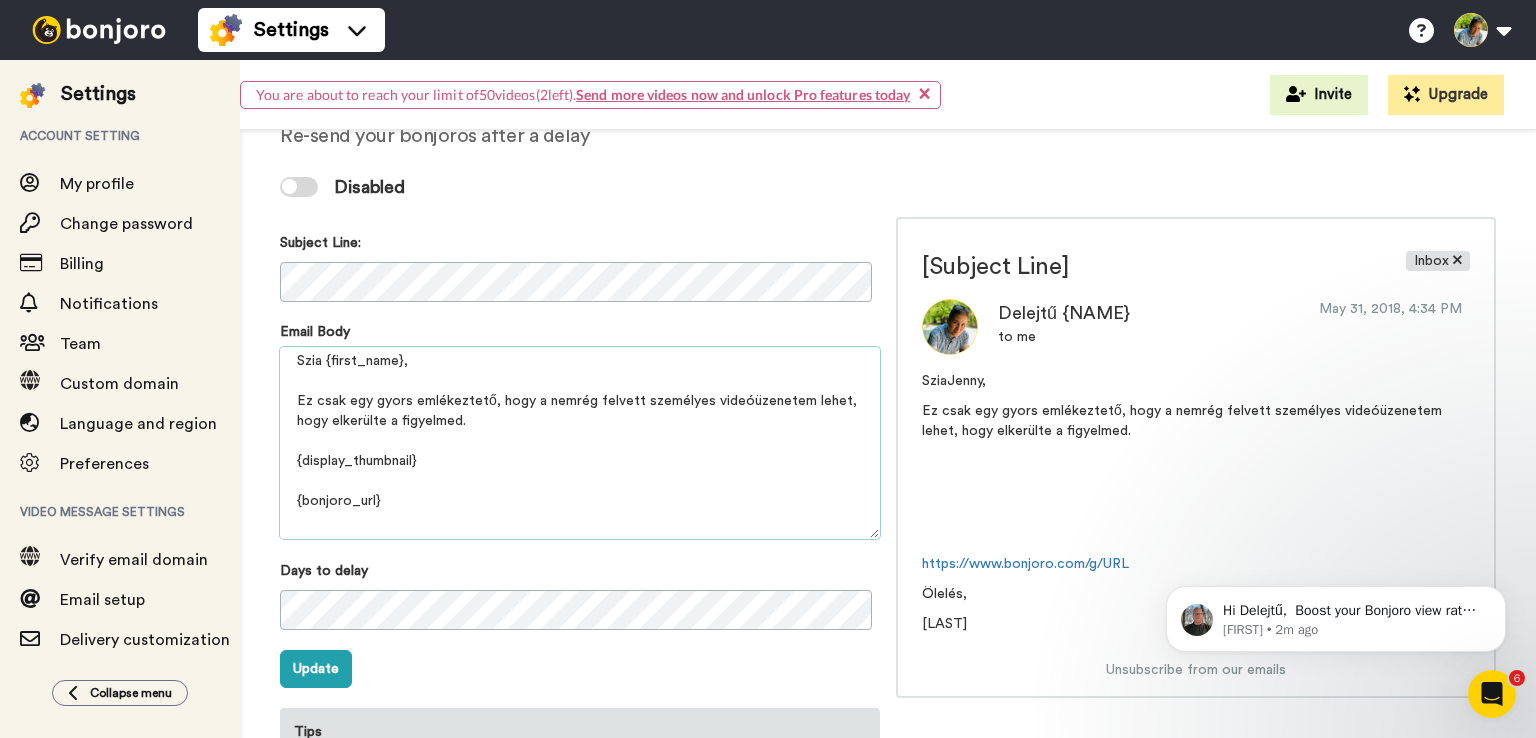 scroll, scrollTop: 0, scrollLeft: 0, axis: both 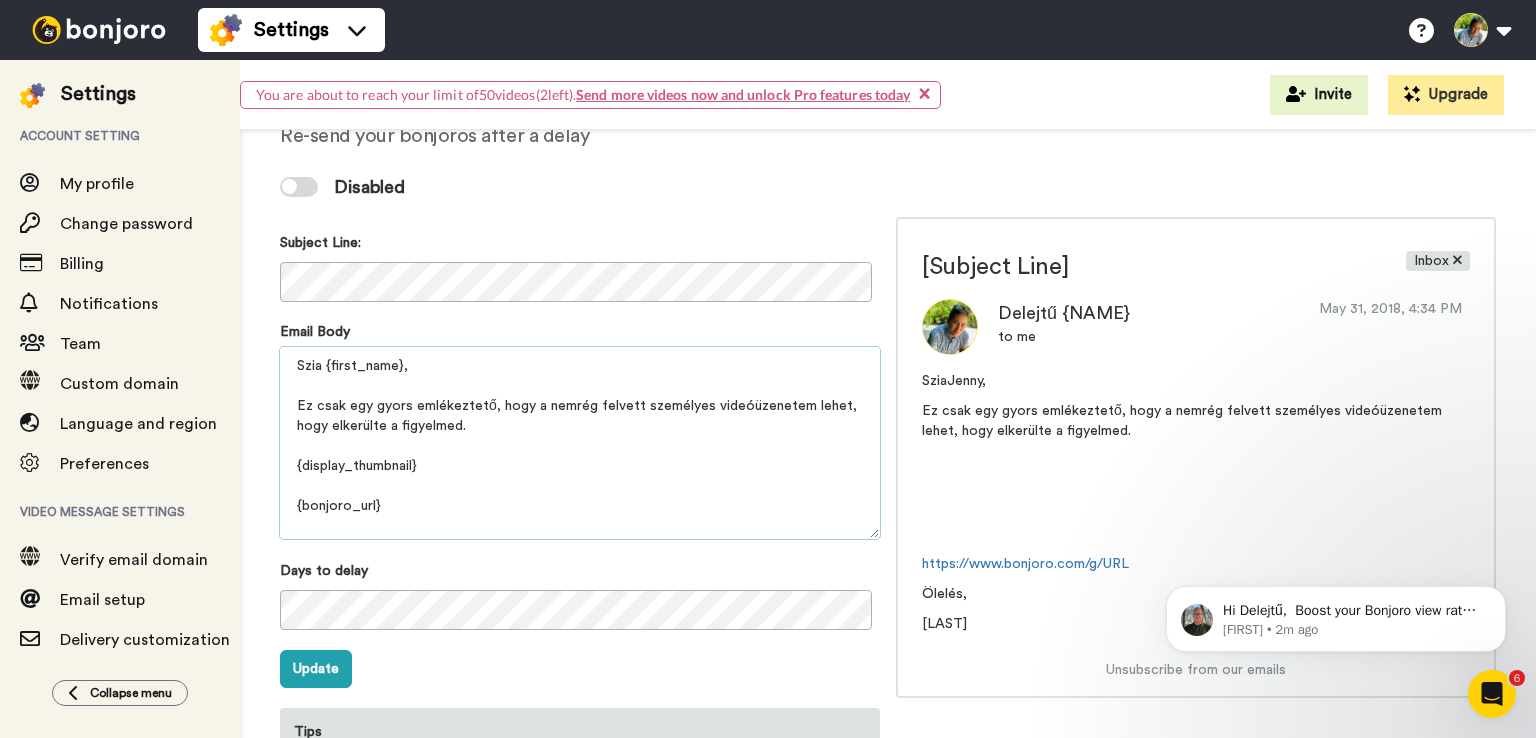 click on "Szia {first_name},
Ez csak egy gyors emlékeztető, hogy a nemrég felvett személyes videóüzenetem lehet, hogy elkerülte a figyelmed.
{display_thumbnail}
{bonjoro_url}
Ölelés,
Jennifer" at bounding box center (580, 443) 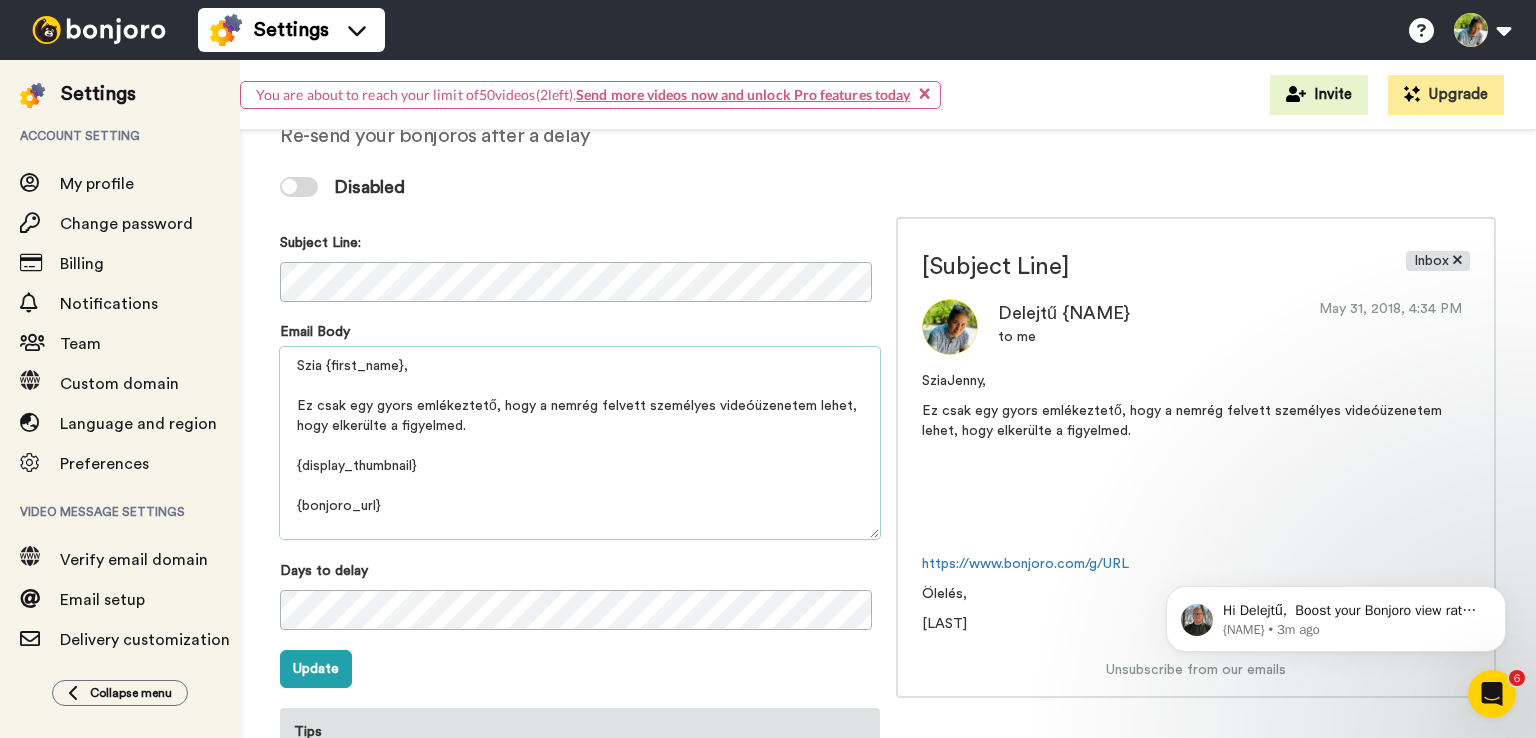 click on "Szia {first_name},
Ez csak egy gyors emlékeztető, hogy a nemrég felvett személyes videóüzenetem lehet, hogy elkerülte a figyelmed.
{display_thumbnail}
{bonjoro_url}
Ölelés,
Jennifer" at bounding box center [580, 443] 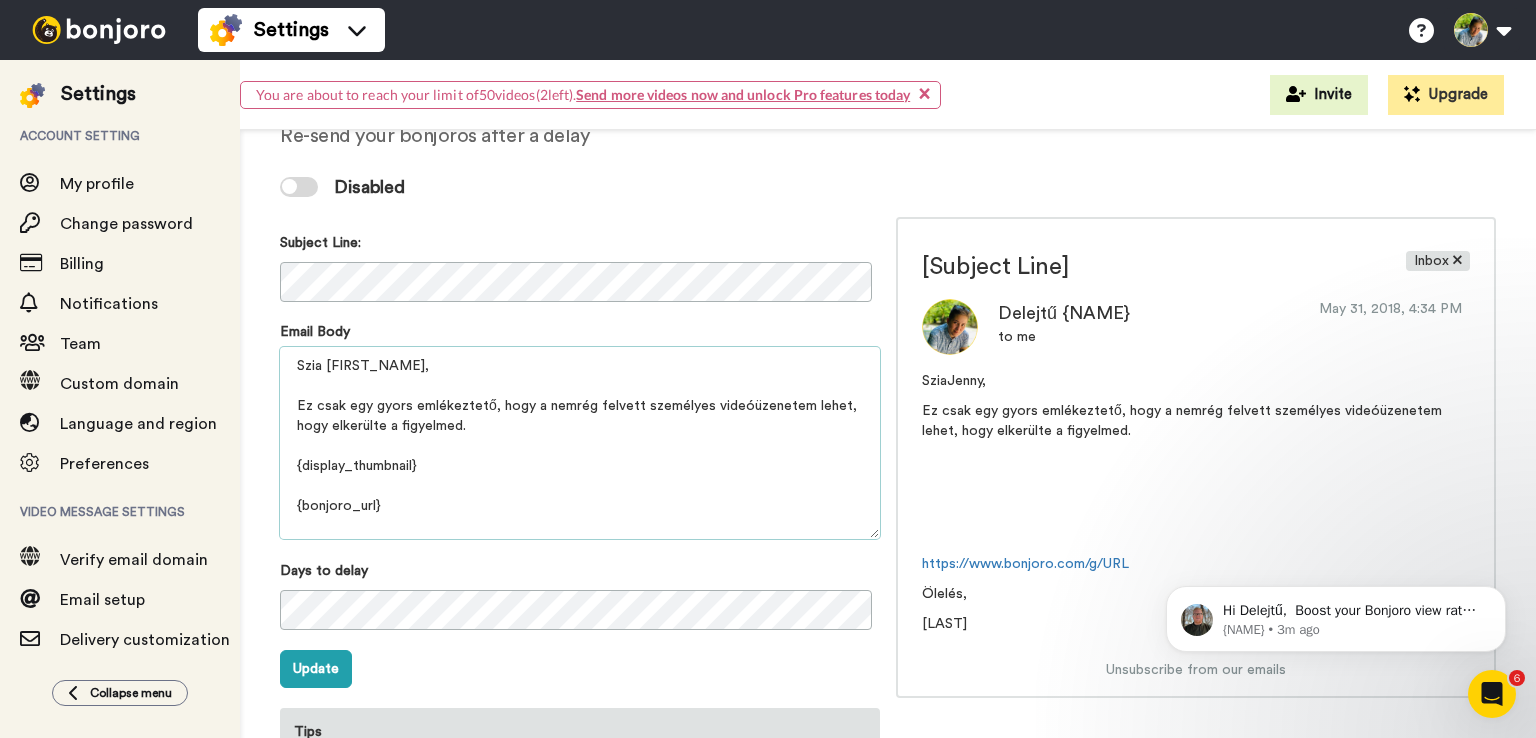 paste on "🤩" 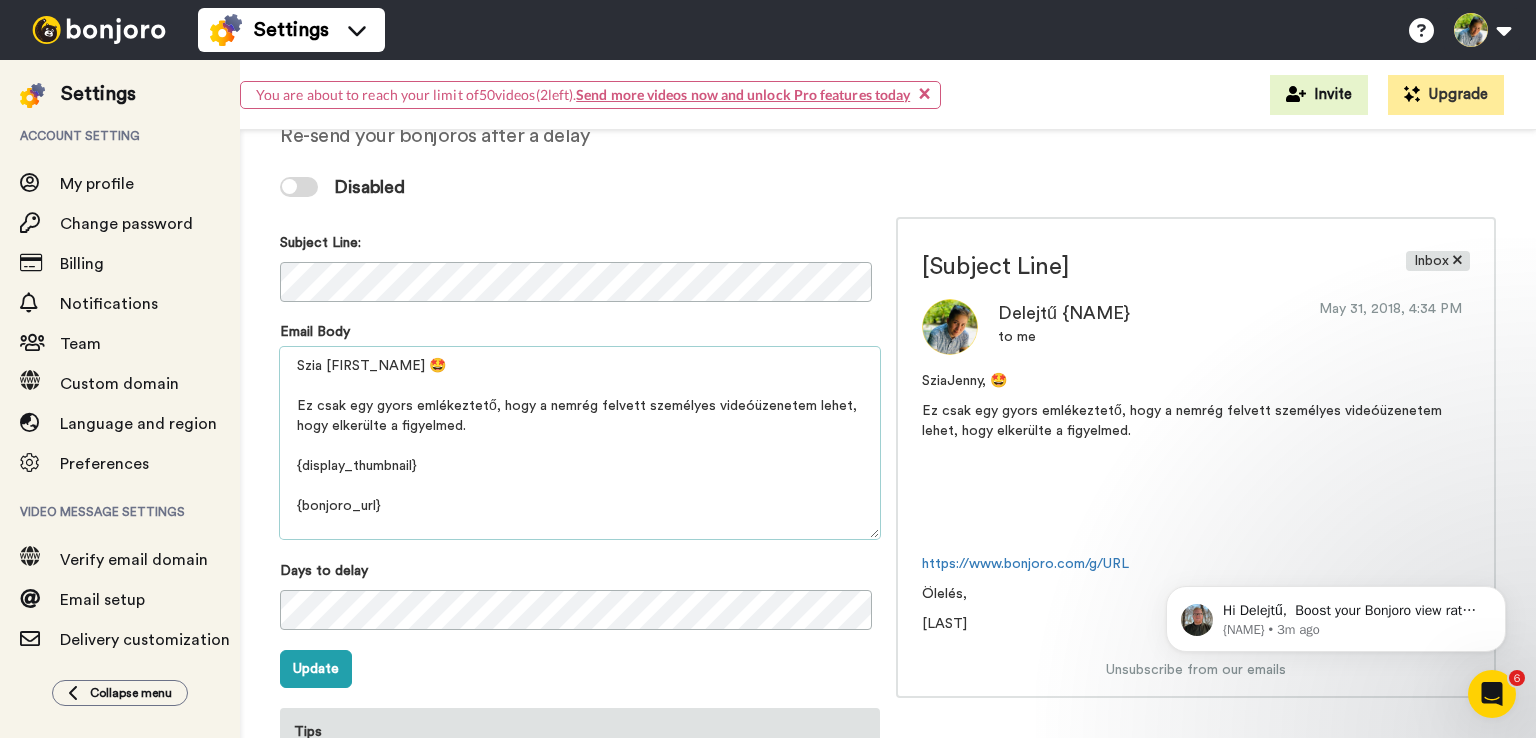 click on "Szia {first_name}, 🤩
Ez csak egy gyors emlékeztető, hogy a nemrég felvett személyes videóüzenetem lehet, hogy elkerülte a figyelmed.
{display_thumbnail}
{bonjoro_url}
Ölelés,
Jennifer" at bounding box center (580, 443) 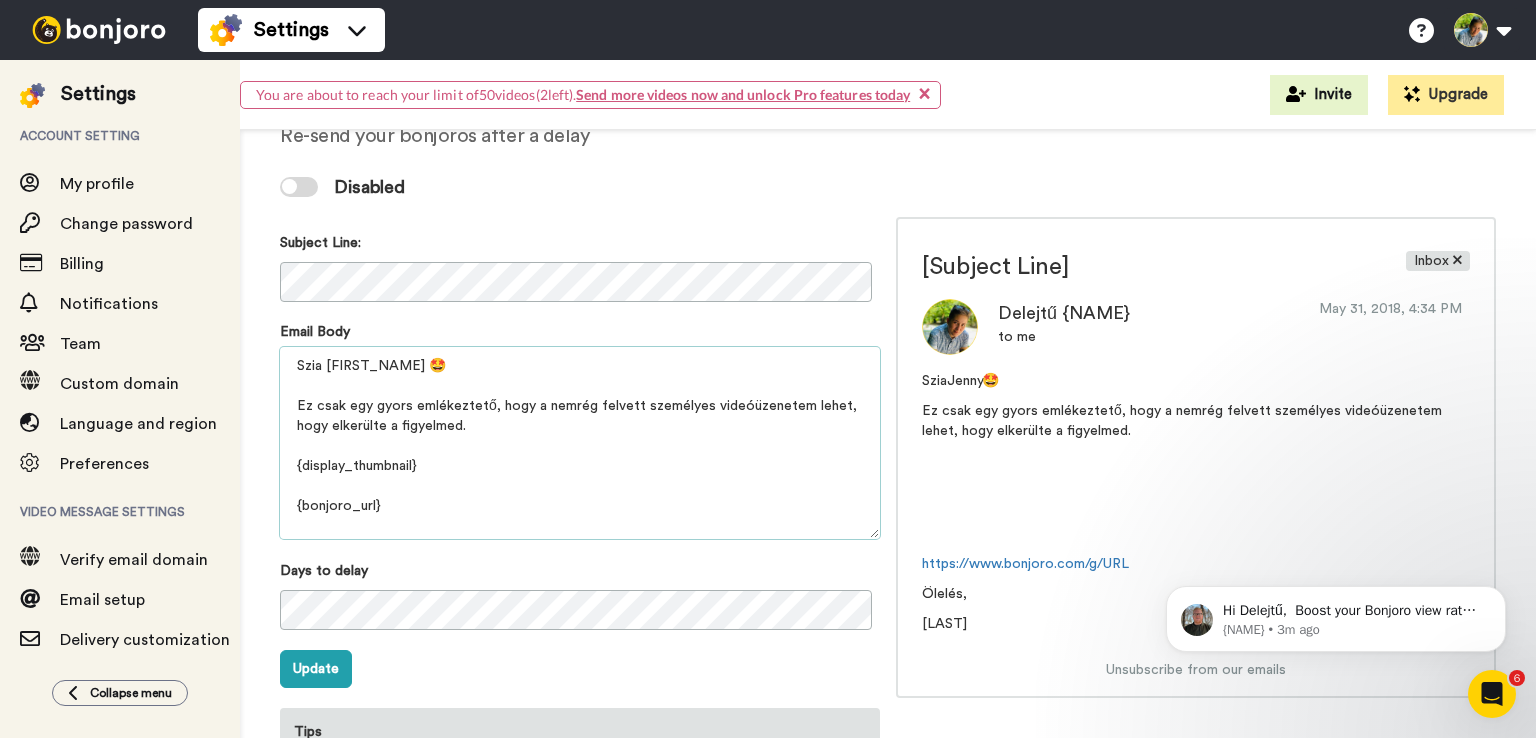 click on "Szia {first_name} 🤩
Ez csak egy gyors emlékeztető, hogy a nemrég felvett személyes videóüzenetem lehet, hogy elkerülte a figyelmed.
{display_thumbnail}
{bonjoro_url}
Ölelés,
Jennifer" at bounding box center [580, 443] 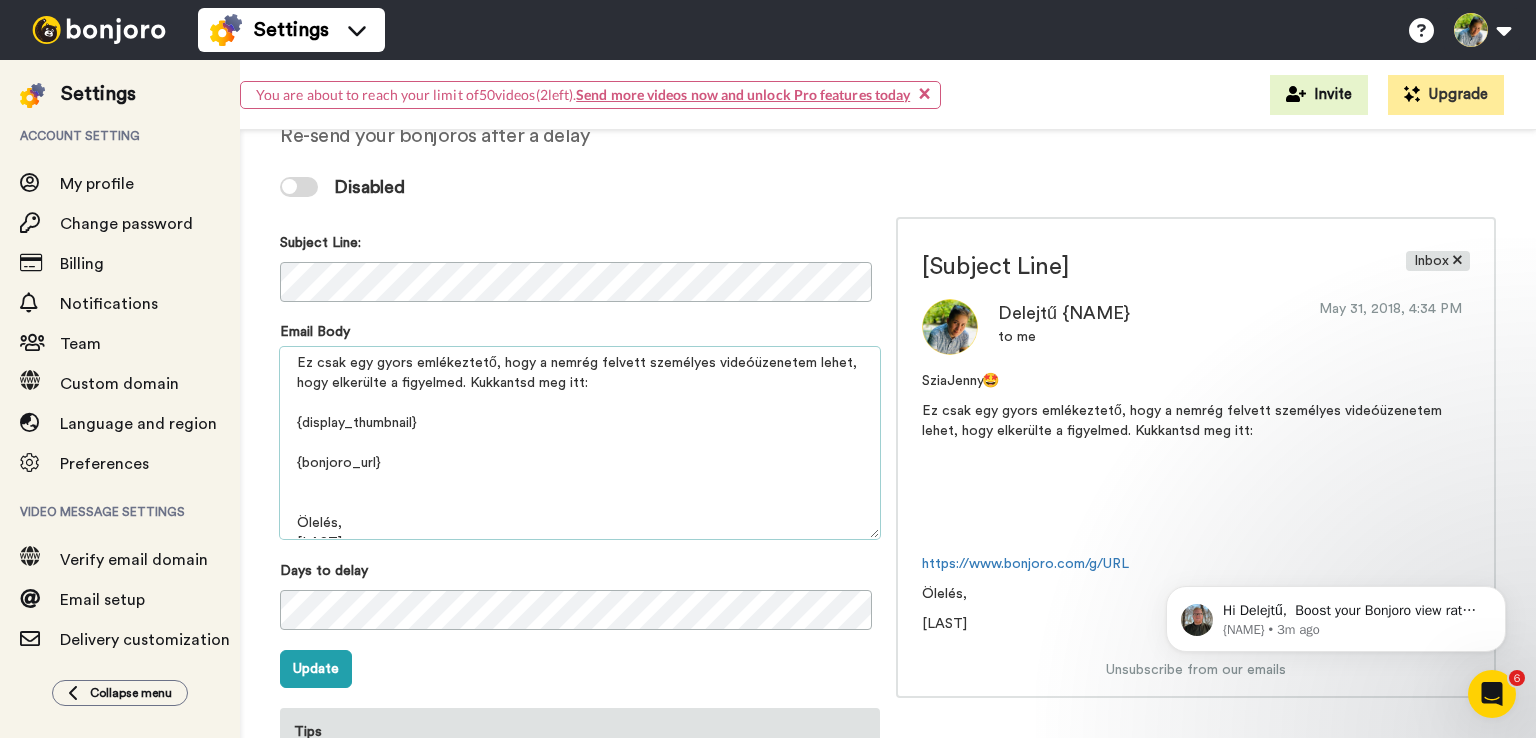 scroll, scrollTop: 65, scrollLeft: 0, axis: vertical 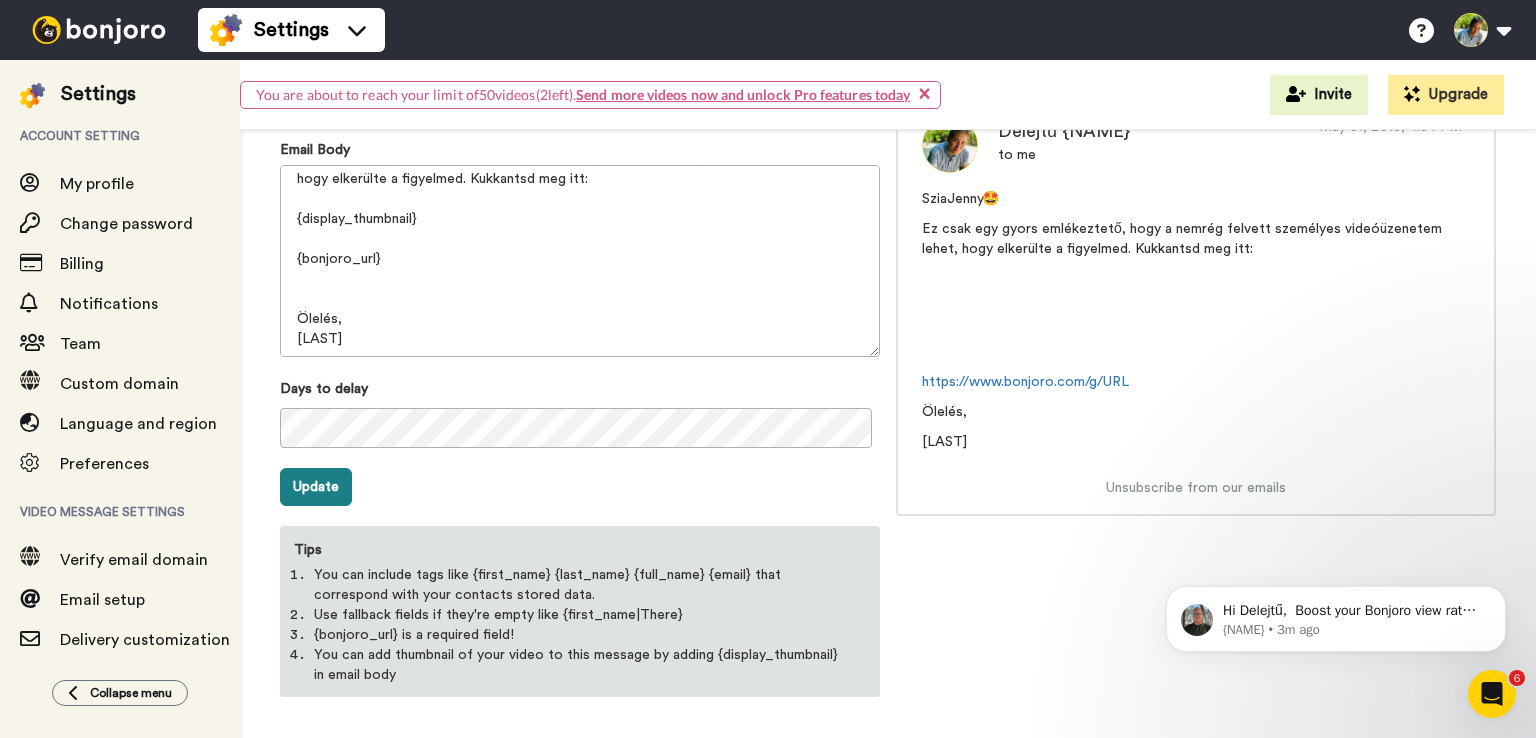 click on "Update" at bounding box center [316, 487] 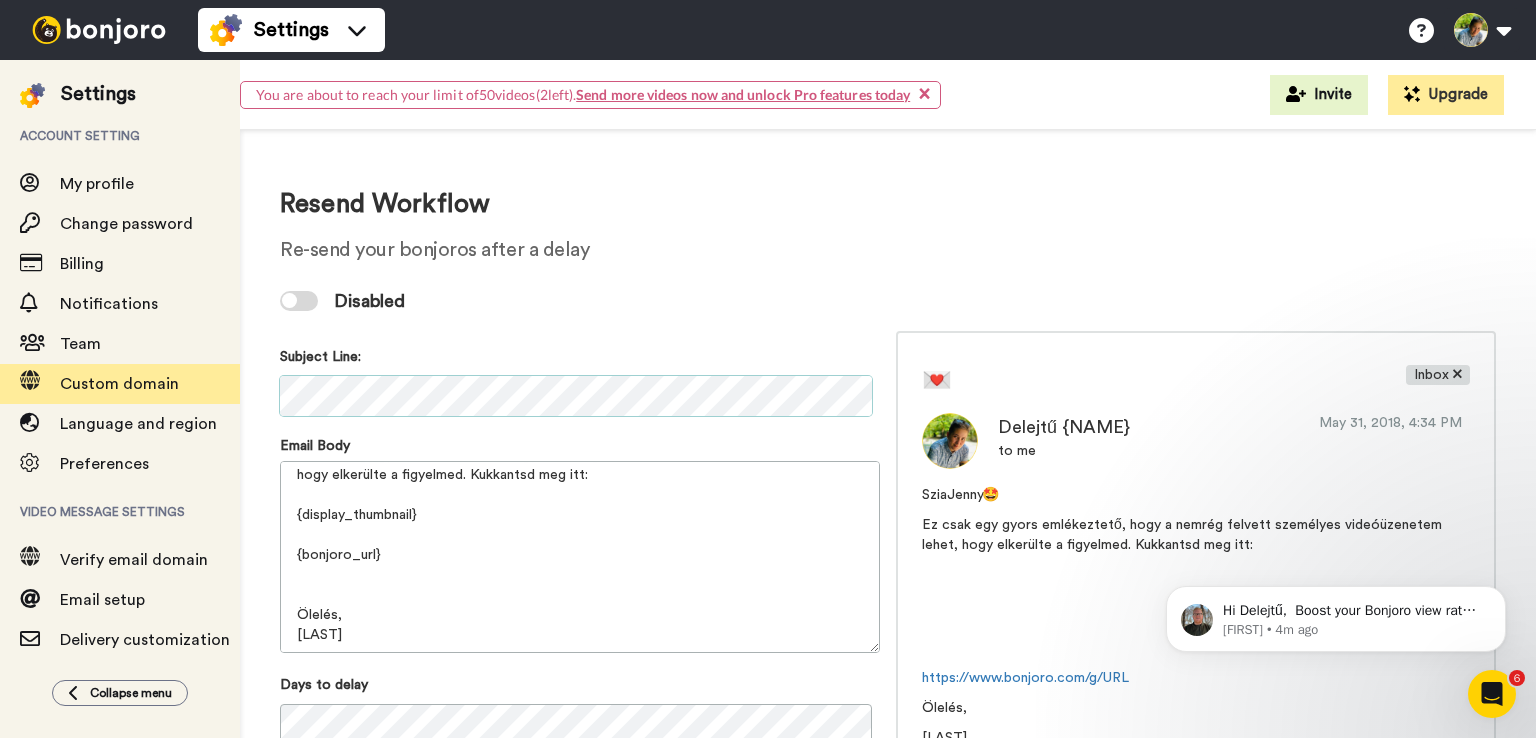 click on "Settings Account setting My profile   Change password   Billing   Notifications   Team   Custom domain   Language and region   Preferences   Video message settings Verify email domain   Email setup   Delivery customization   Integrations API   Web delivery setup   Resend workflow   Terms, Privacy Policy & GDPR Collapse menu
Settings
You are about to reach your limit of  50  videos( 2  left).  Send more videos now and unlock Pro features today × Invite Upgrade
Resend Workflow Re-send your bonjoros after a delay Disabled Subject Line: Email Body Days to delay Update Tips You can include tags like {first_name} {last_name} {full_name} {email}
that correspond with your contacts stored data. 💌  Inbox  Delejtű Jennifer" at bounding box center (768, 399) 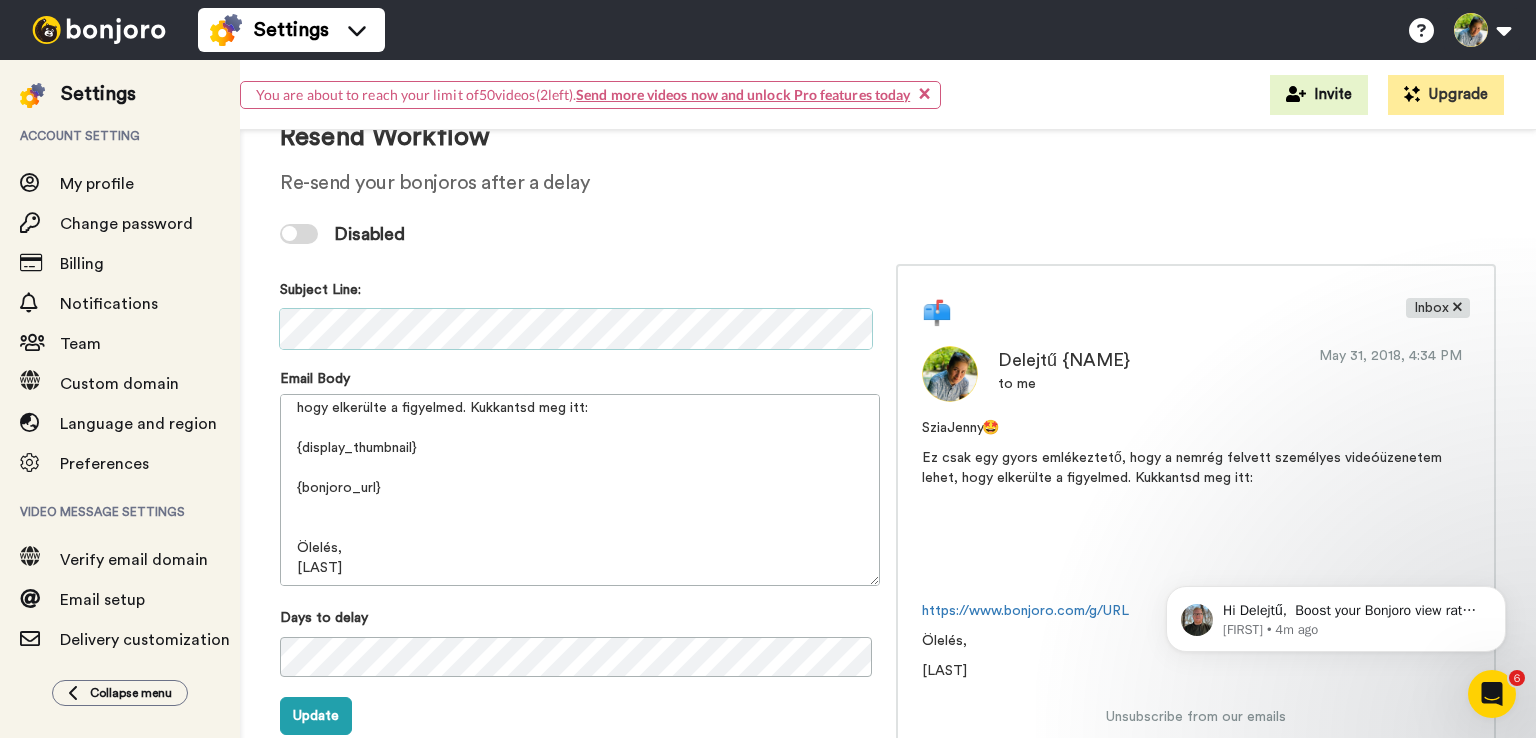 scroll, scrollTop: 100, scrollLeft: 0, axis: vertical 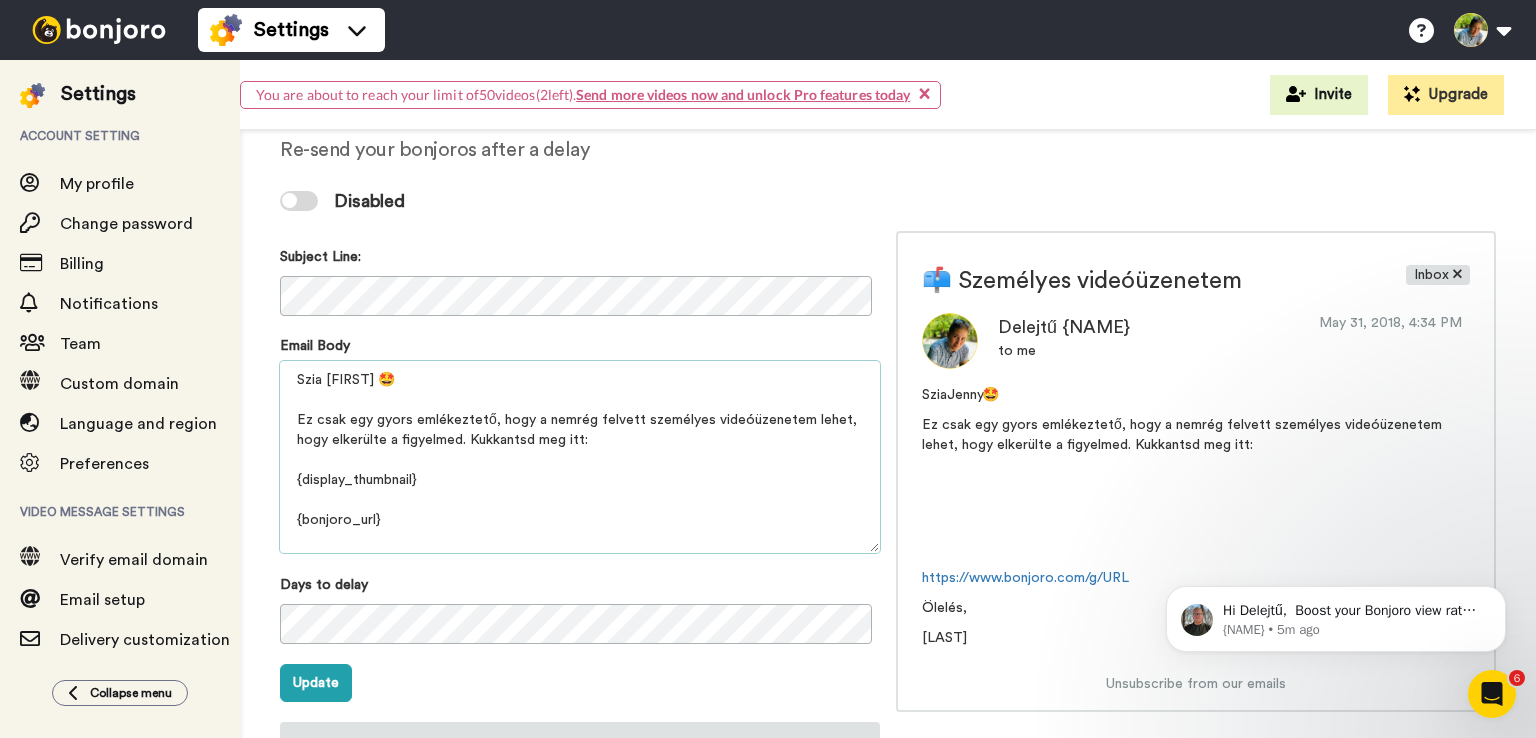 drag, startPoint x: 368, startPoint y: 531, endPoint x: 258, endPoint y: 344, distance: 216.95392 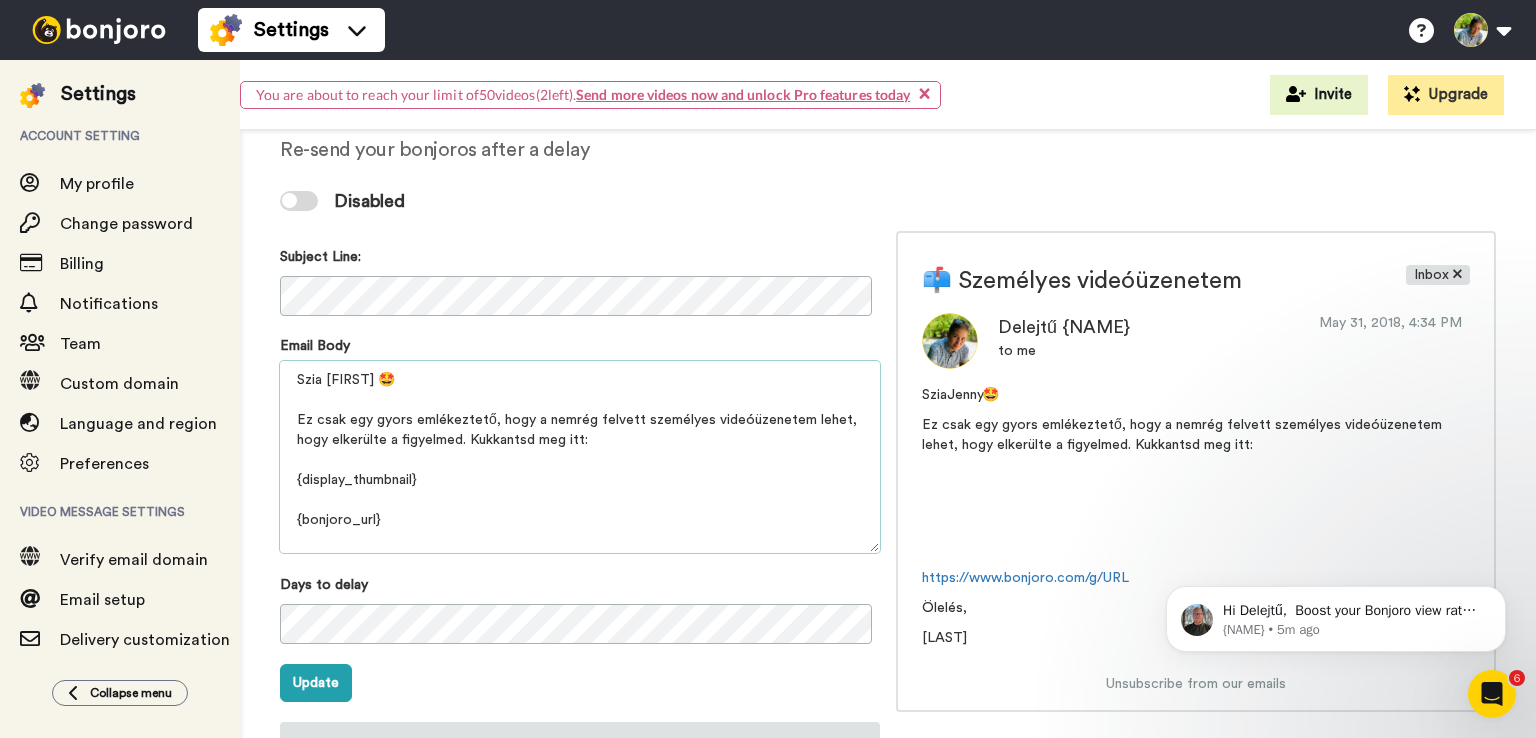 click on "Szia {first_name} 🤩
Ez csak egy gyors emlékeztető, hogy a nemrég felvett személyes videóüzenetem lehet, hogy elkerülte a figyelmed. Kukkantsd meg itt:
{display_thumbnail}
{bonjoro_url}
Ölelés,
Jennifer" at bounding box center [580, 457] 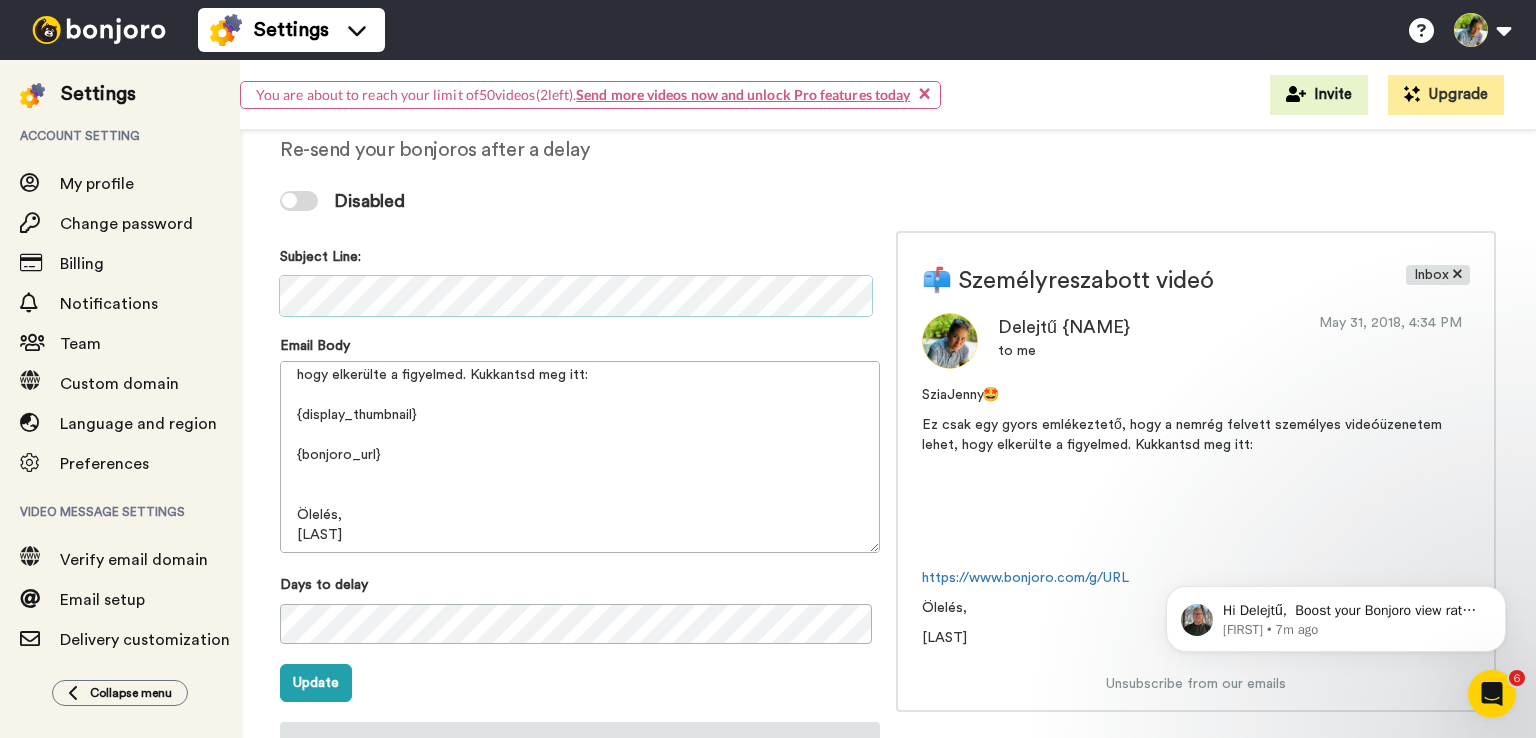scroll, scrollTop: 0, scrollLeft: 0, axis: both 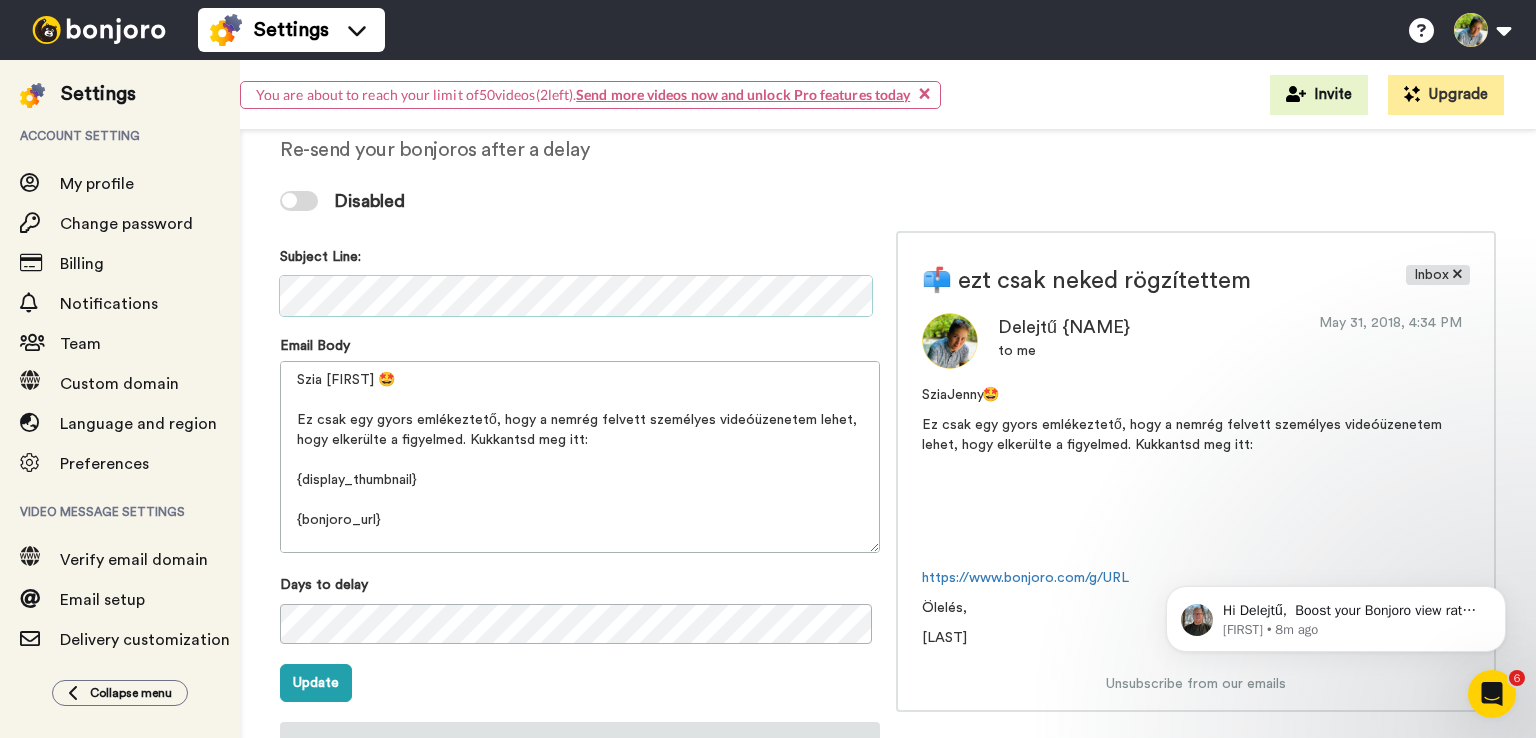 click on "Resend Workflow Re-send your bonjoros after a delay Disabled Subject Line: Email Body Szia {first_name} 🤩
Ez csak egy gyors emlékeztető, hogy a nemrég felvett személyes videóüzenetem lehet, hogy elkerülte a figyelmed. Kukkantsd meg itt:
{display_thumbnail}
{bonjoro_url}
Ölelés,
Jennifer Days to delay Update Tips You can include tags like {first_name} {last_name} {full_name} {email}
that correspond with your contacts stored data. Use fallback fields if they're empty like {first_name|There} {bonjoro_url} is a required field! You can add thumbnail of your video to this message by adding
{display_thumbnail} in email body 📫 ezt csak neked rögzítettem Inbox  Delejtű Jennifer to me May 31, 2018, 4:34 PM Szia  Jenny  🤩 Ez csak egy gyors emlékeztető, hogy a nemrég felvett személyes videóüzenetem lehet, hogy elkerülte a figyelmed. Kukkantsd meg itt: https://www.bonjoro.com/g/URL Ölelés, Jennifer" at bounding box center [888, 489] 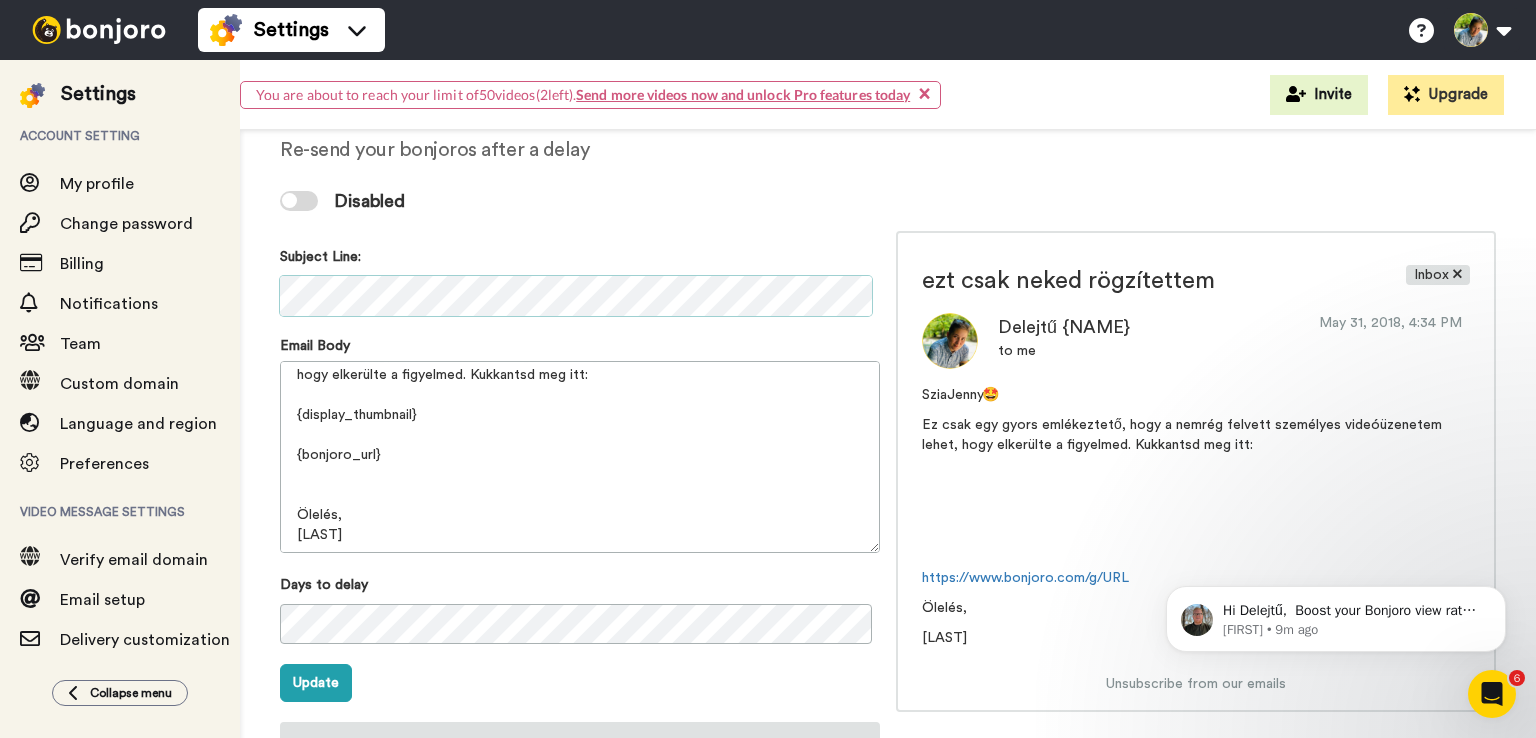 scroll, scrollTop: 0, scrollLeft: 0, axis: both 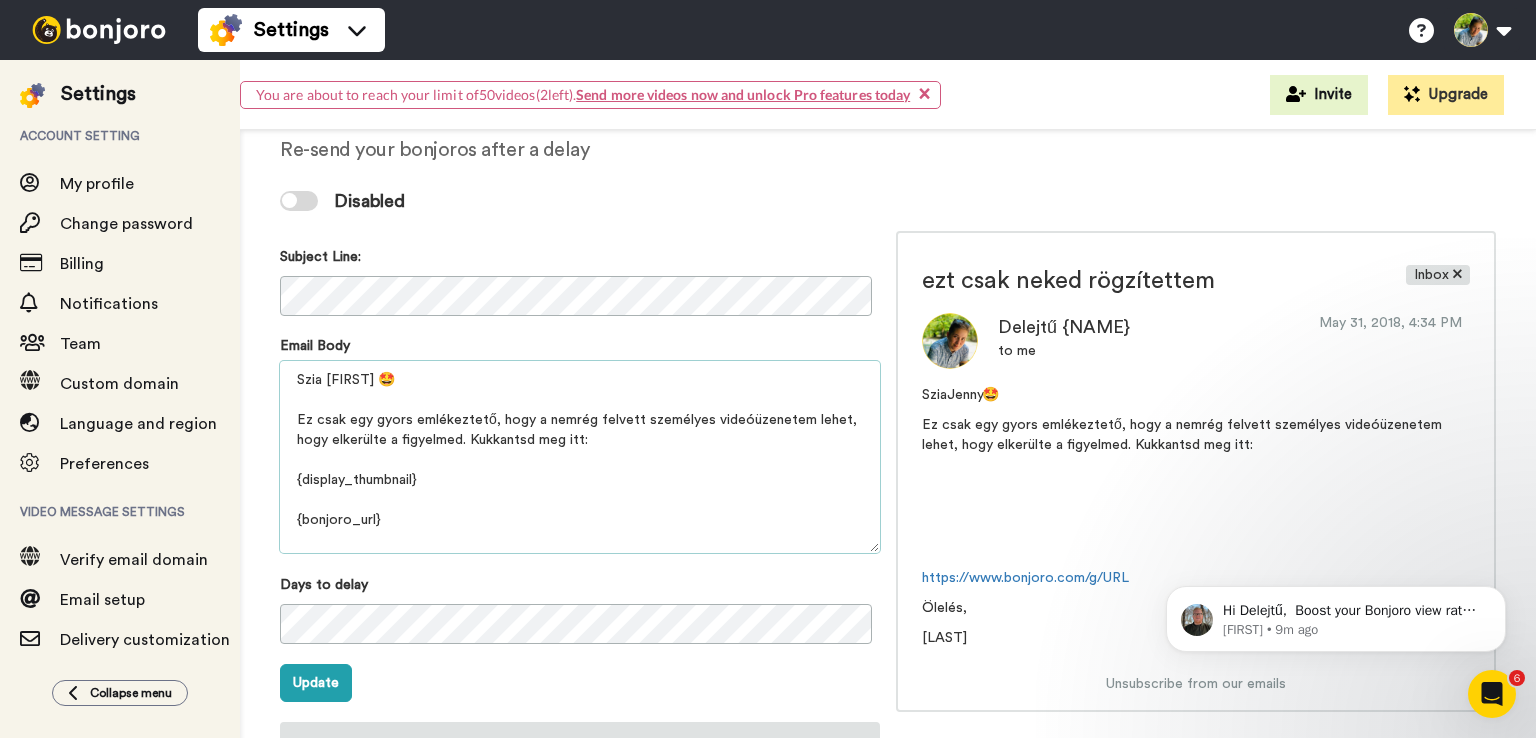 click on "Szia {first_name} 🤩
Ez csak egy gyors emlékeztető, hogy a nemrég felvett személyes videóüzenetem lehet, hogy elkerülte a figyelmed. Kukkantsd meg itt:
{display_thumbnail}
{bonjoro_url}
Ölelés,
Jennifer" at bounding box center [580, 457] 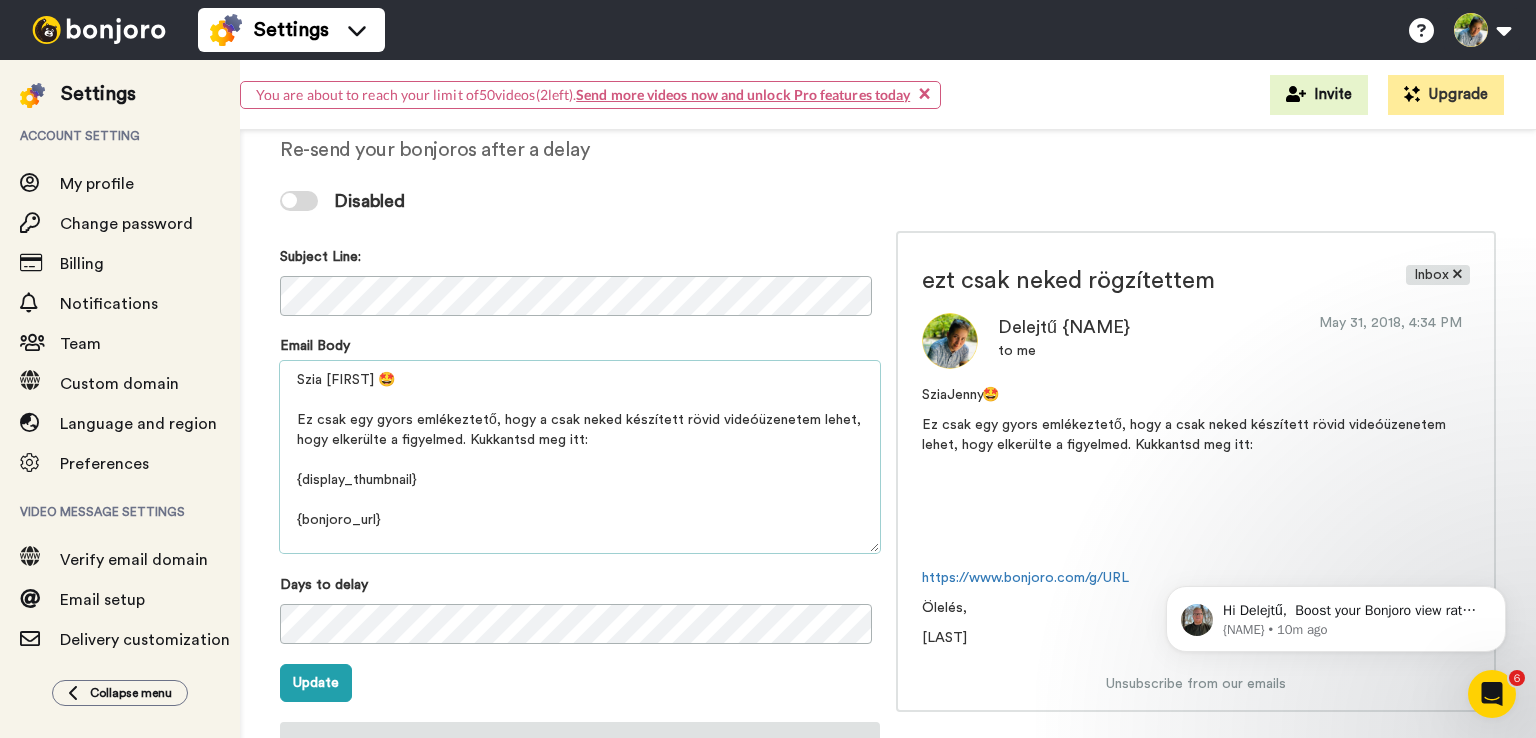 drag, startPoint x: 299, startPoint y: 377, endPoint x: 662, endPoint y: 443, distance: 368.9512 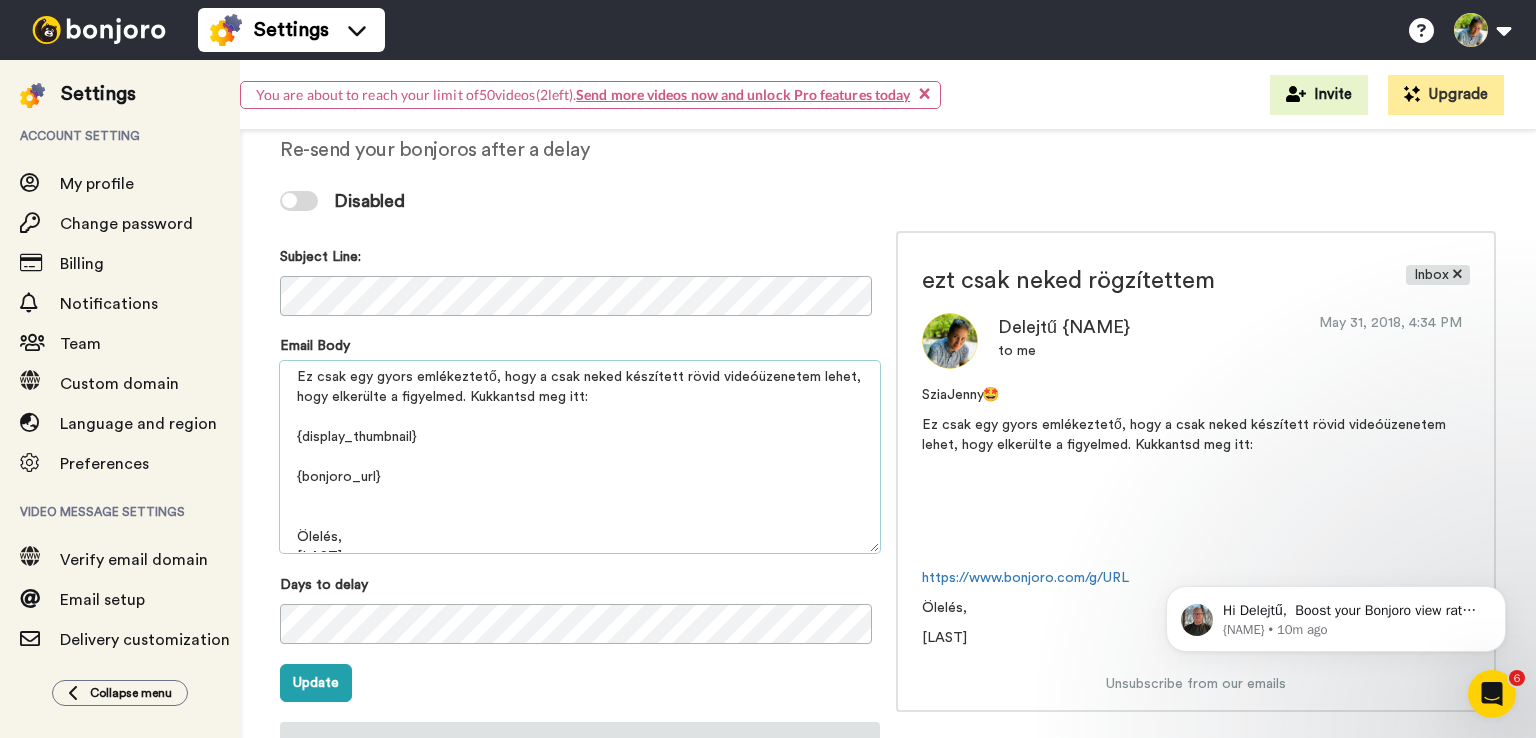 scroll, scrollTop: 65, scrollLeft: 0, axis: vertical 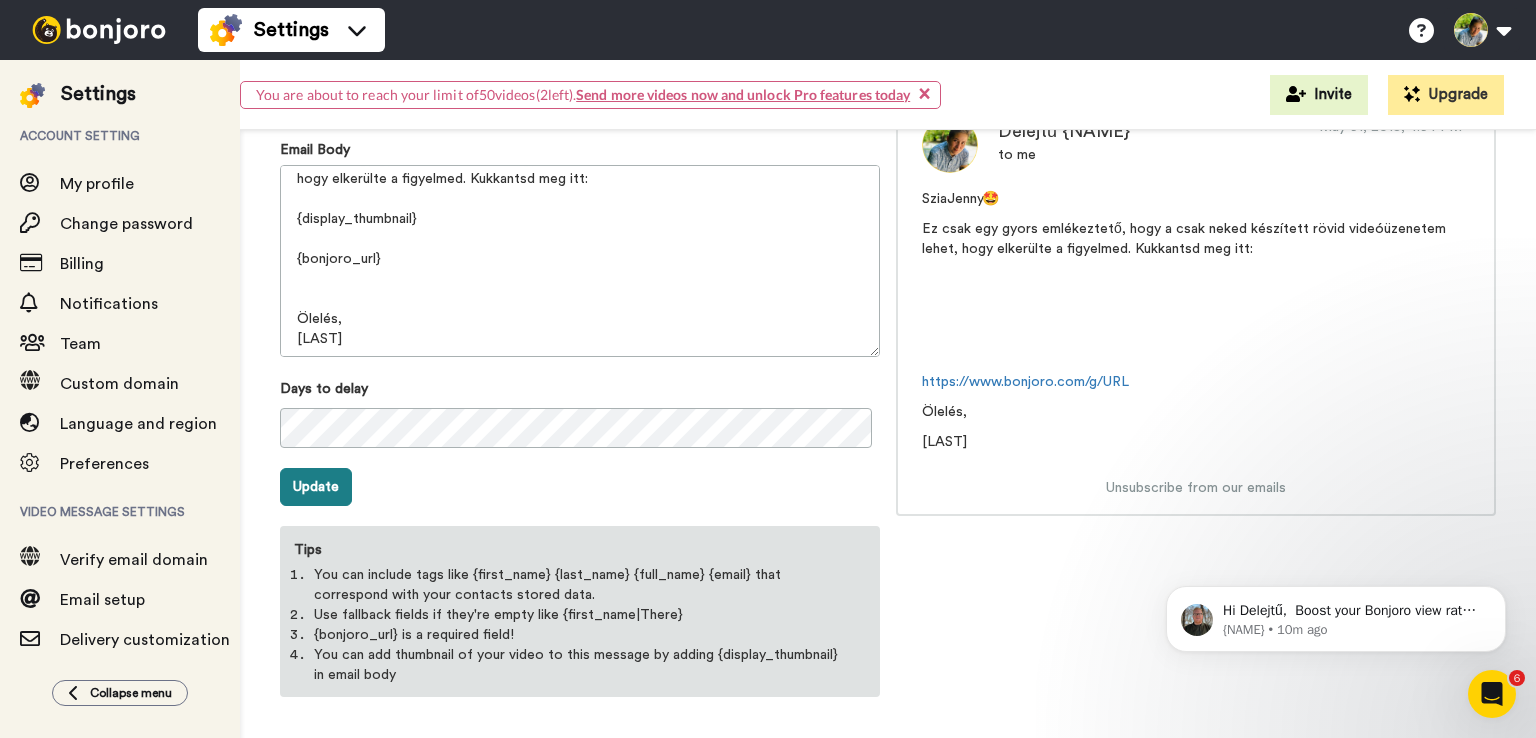 click on "Update" at bounding box center (316, 487) 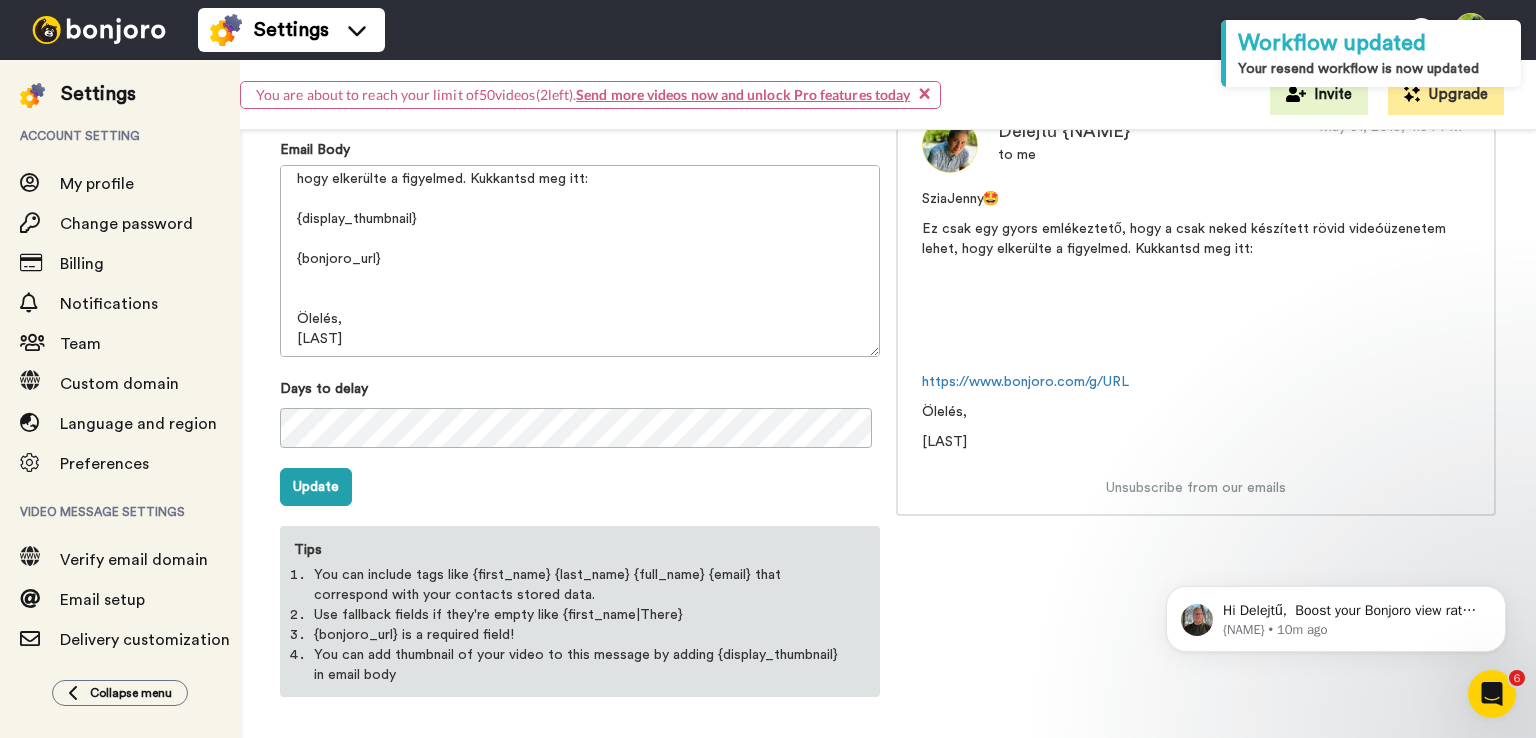 scroll, scrollTop: 0, scrollLeft: 0, axis: both 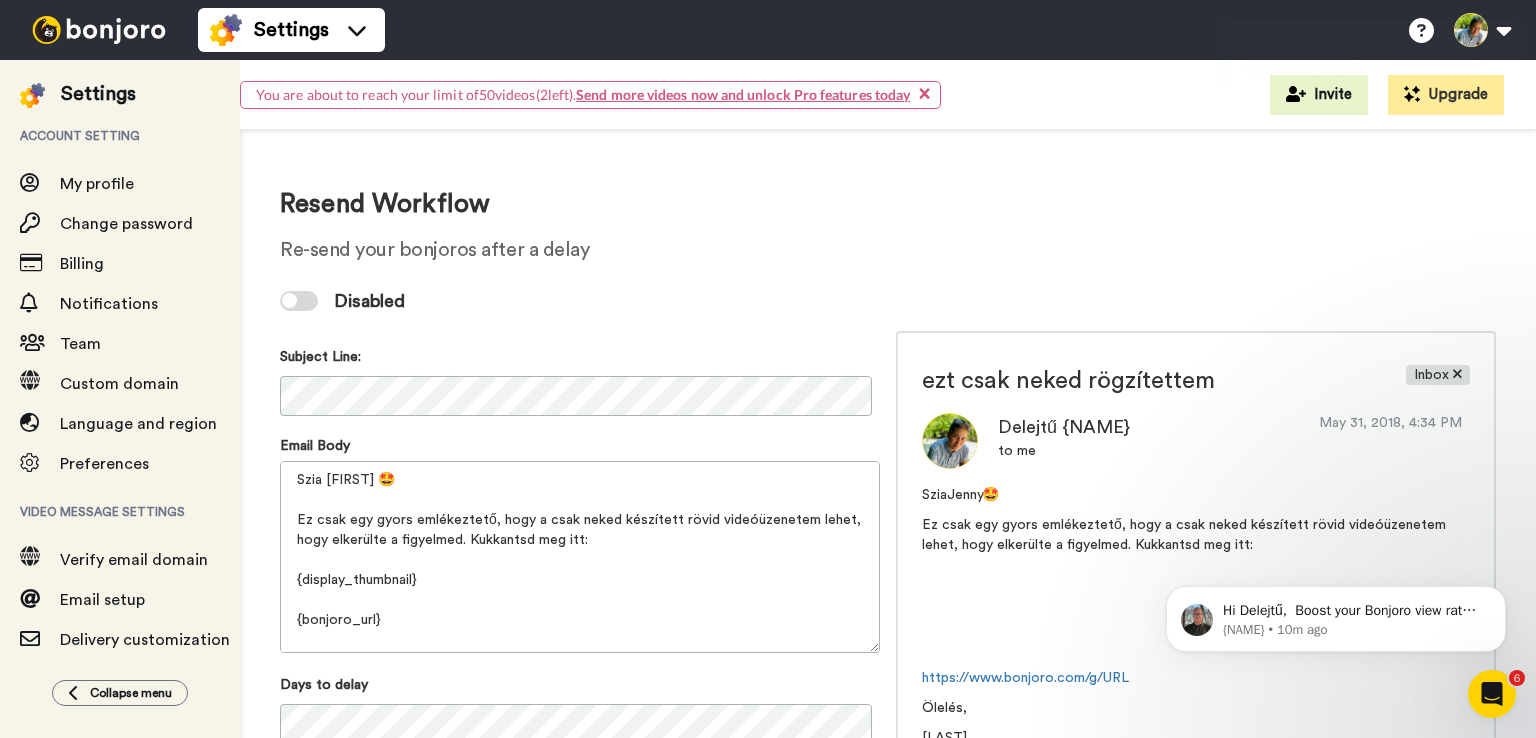 click at bounding box center [299, 301] 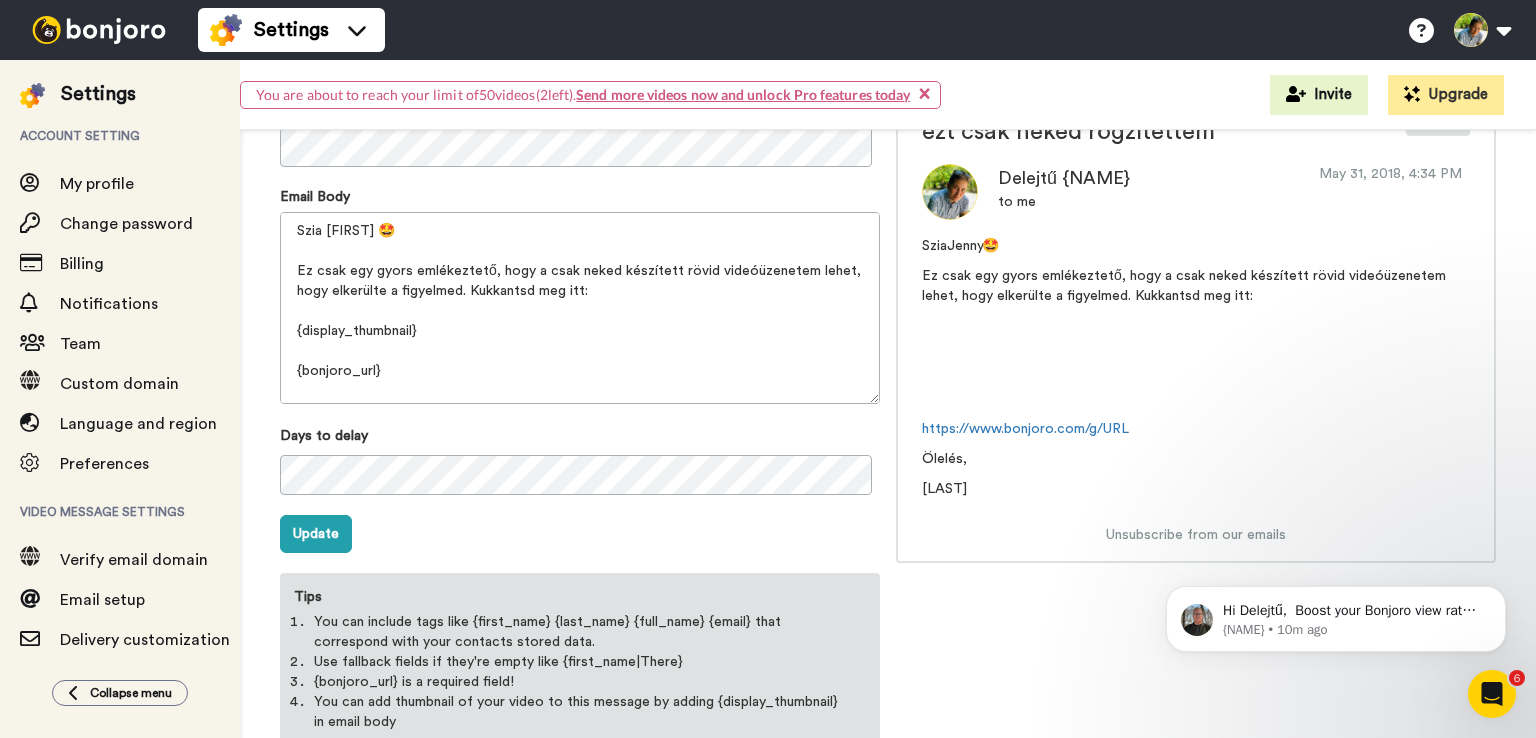 scroll, scrollTop: 296, scrollLeft: 0, axis: vertical 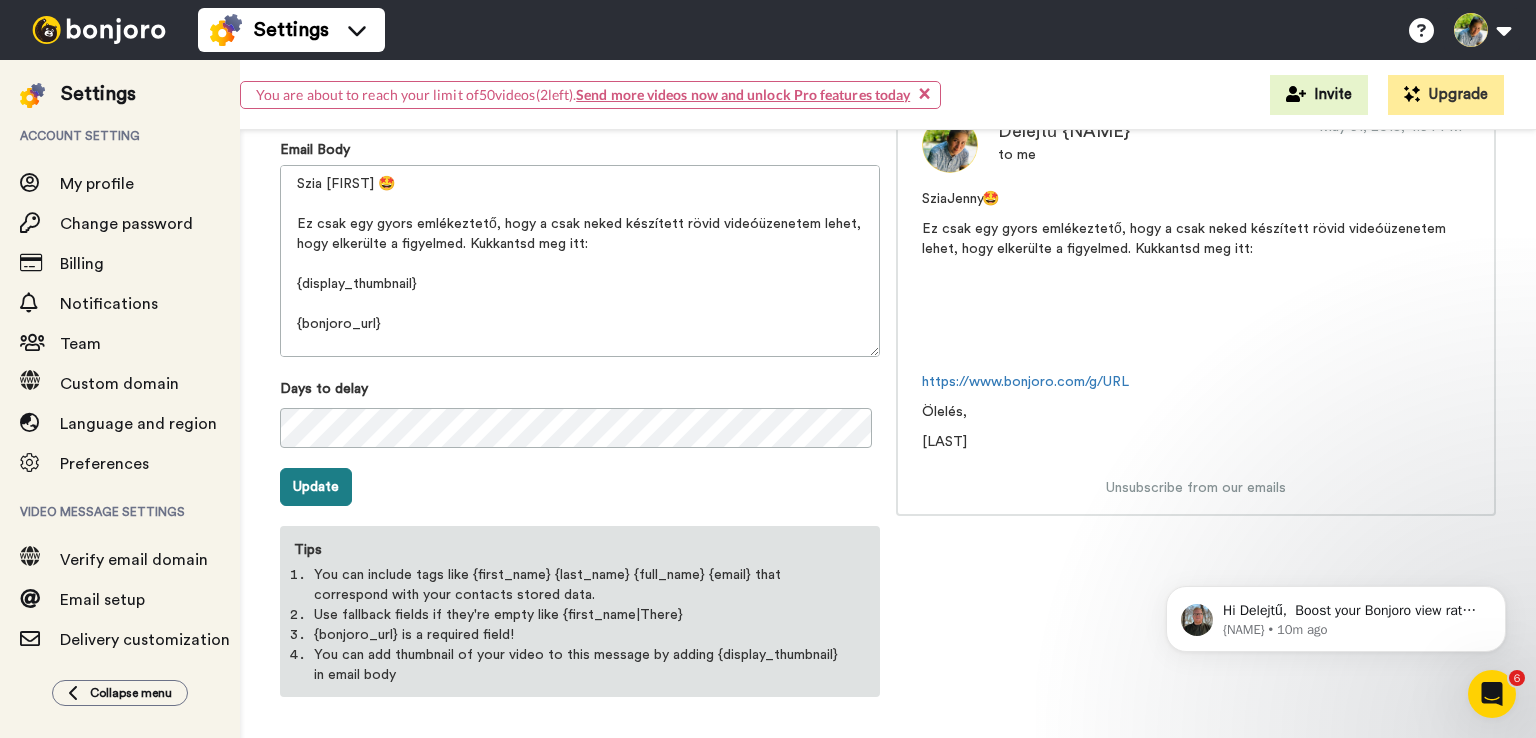 click on "Update" at bounding box center (316, 487) 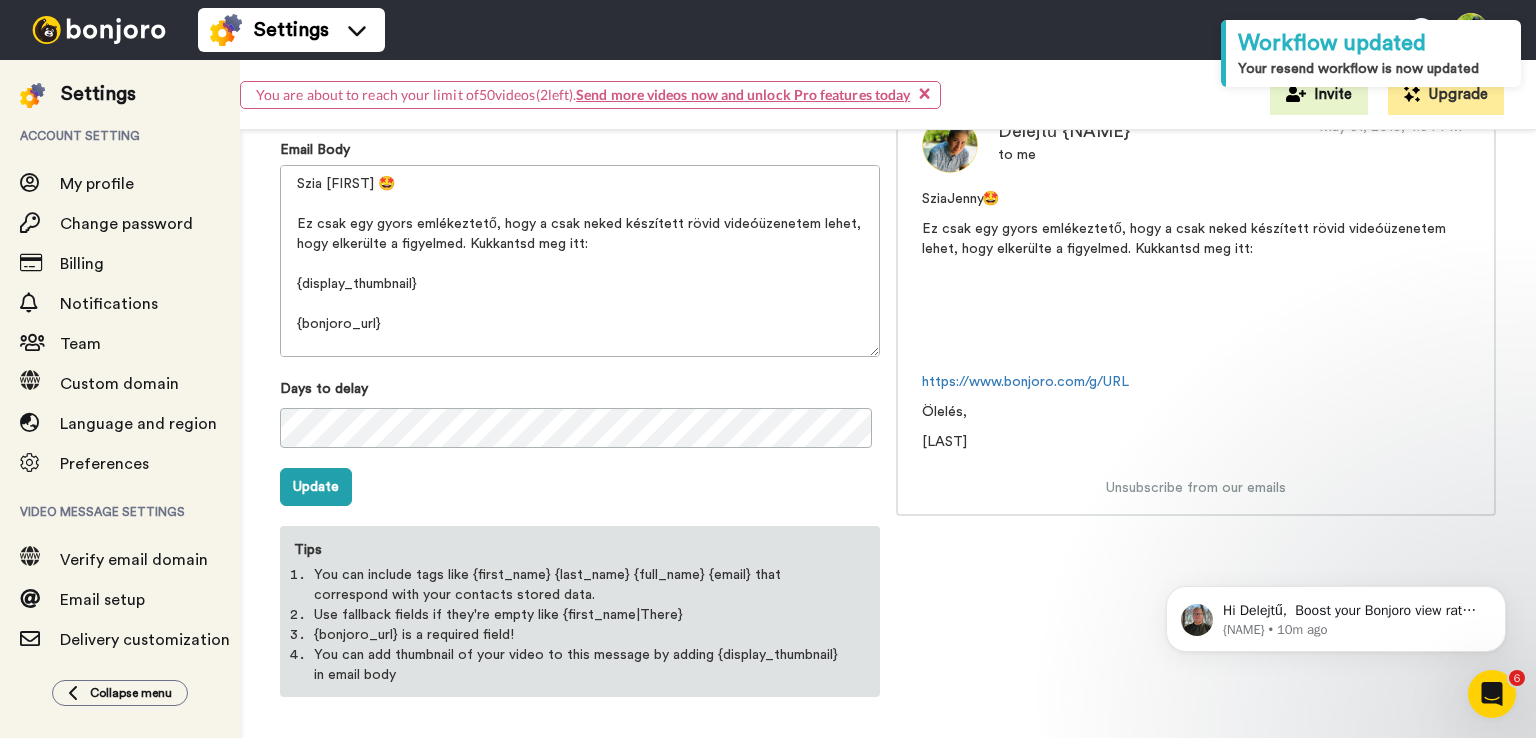scroll, scrollTop: 0, scrollLeft: 0, axis: both 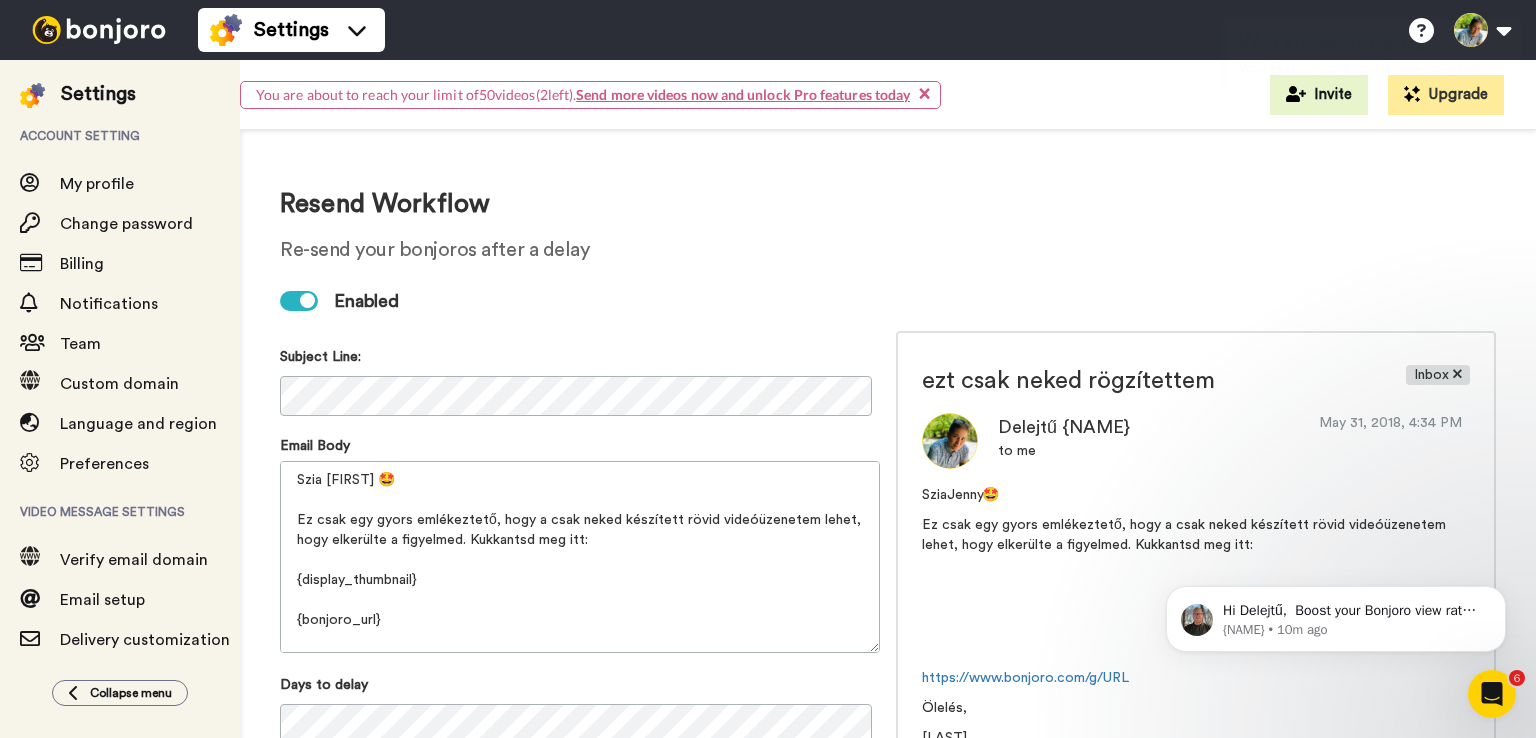 click at bounding box center (299, 301) 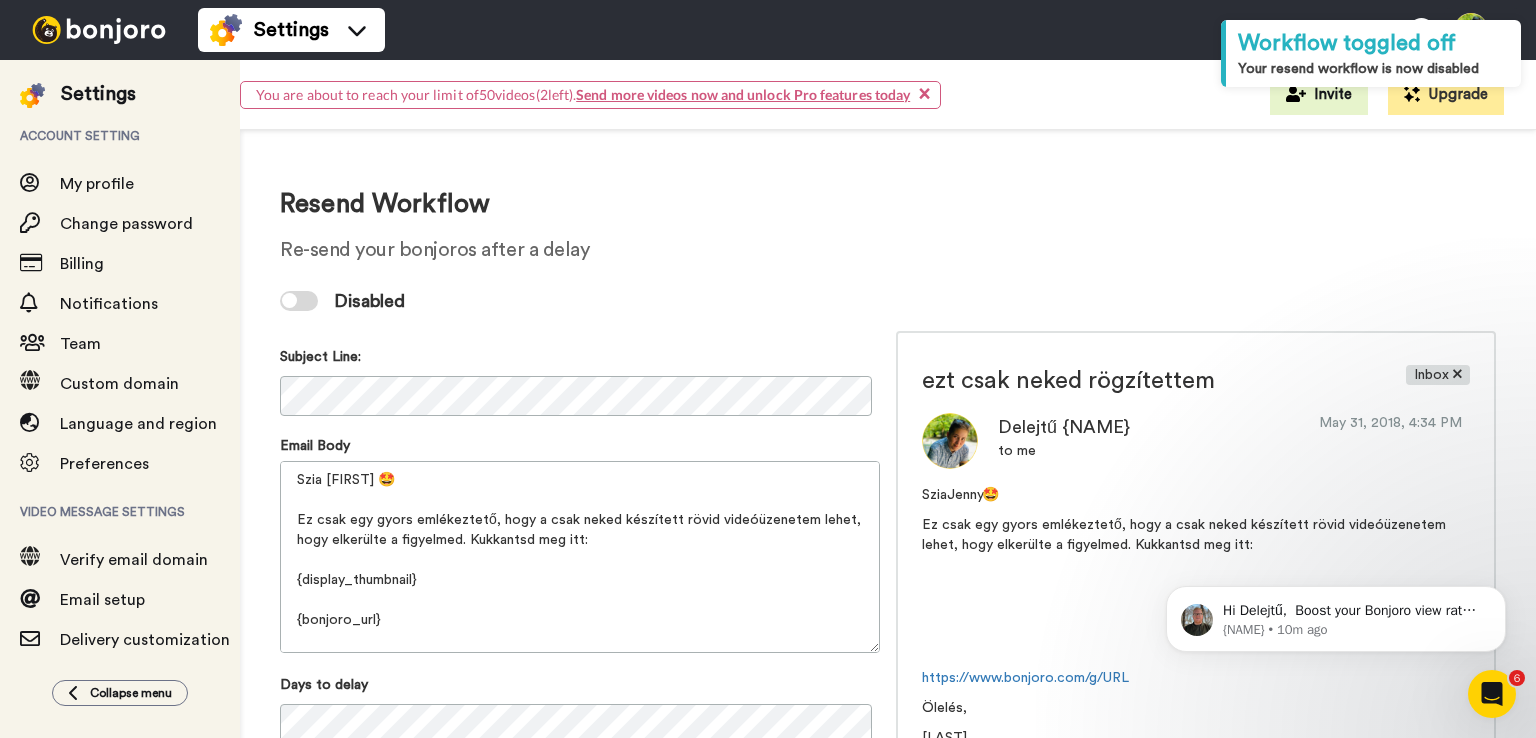 click at bounding box center (289, 300) 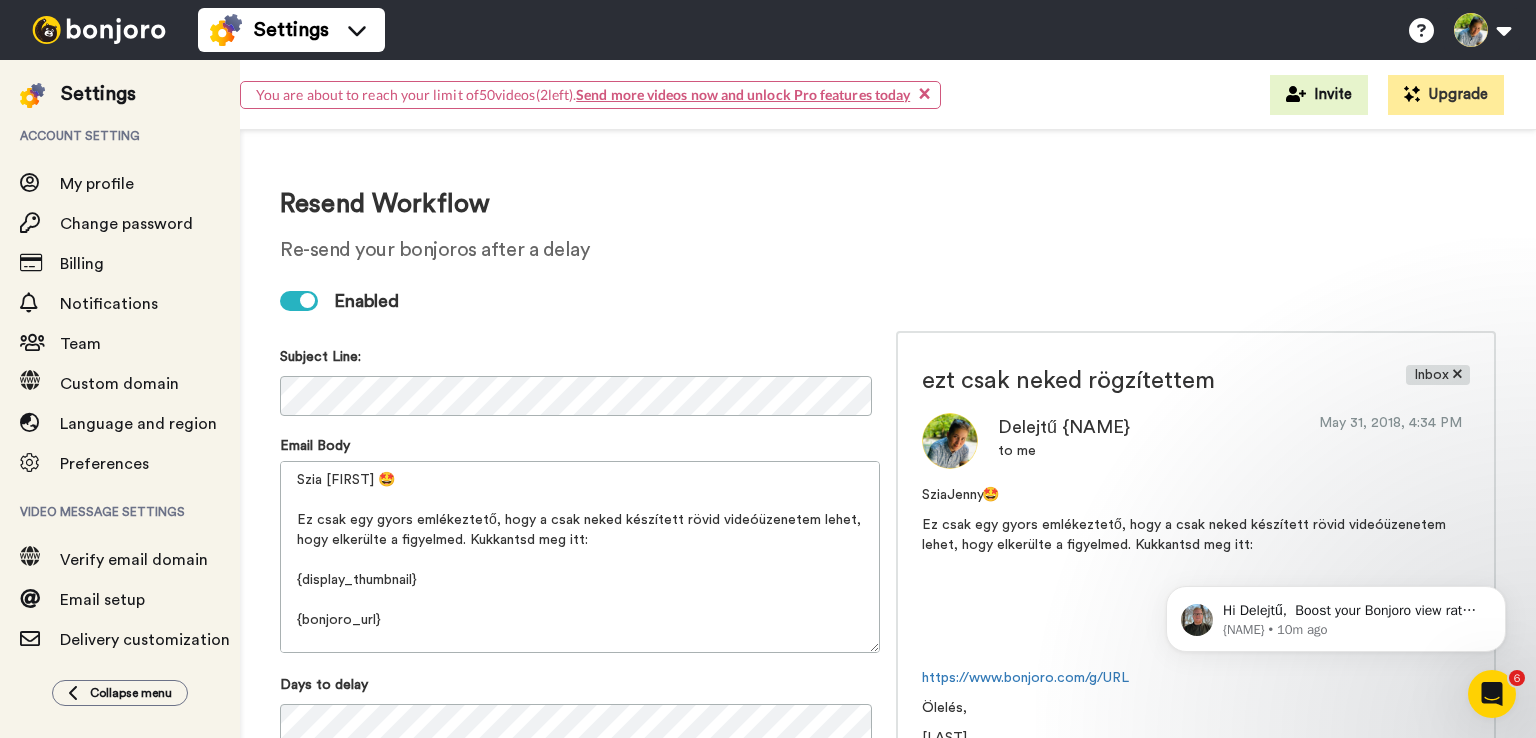 click at bounding box center (99, 30) 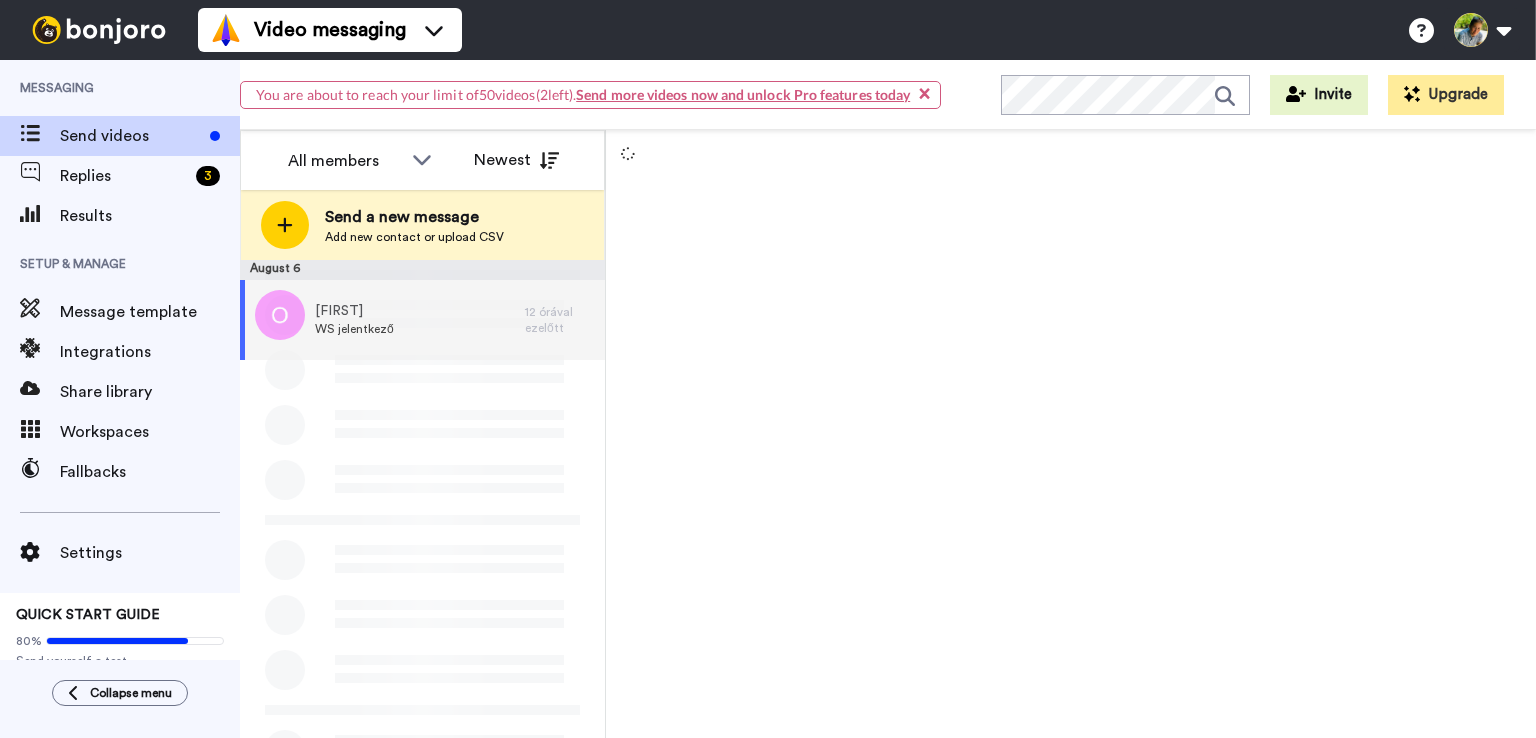 scroll, scrollTop: 0, scrollLeft: 0, axis: both 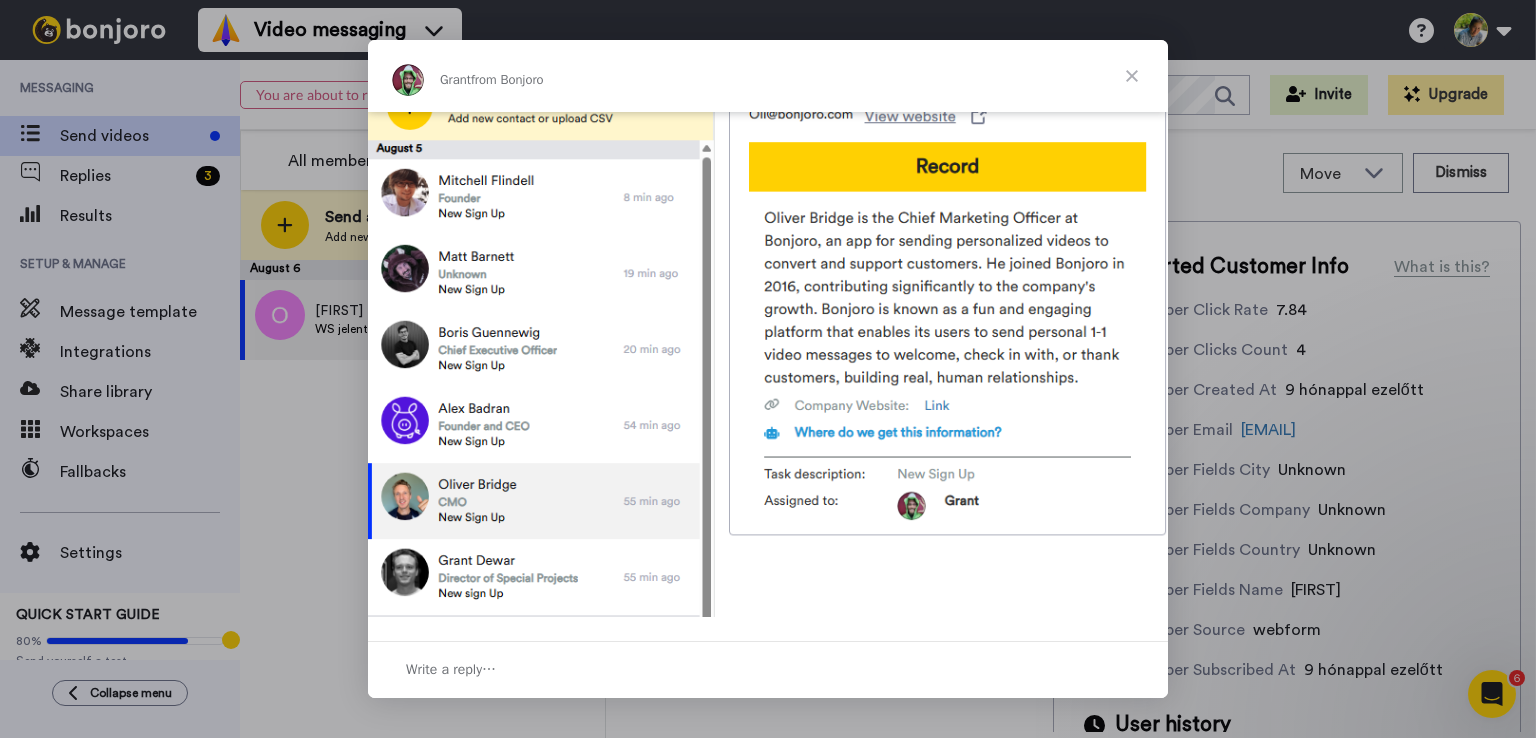 click at bounding box center (1132, 76) 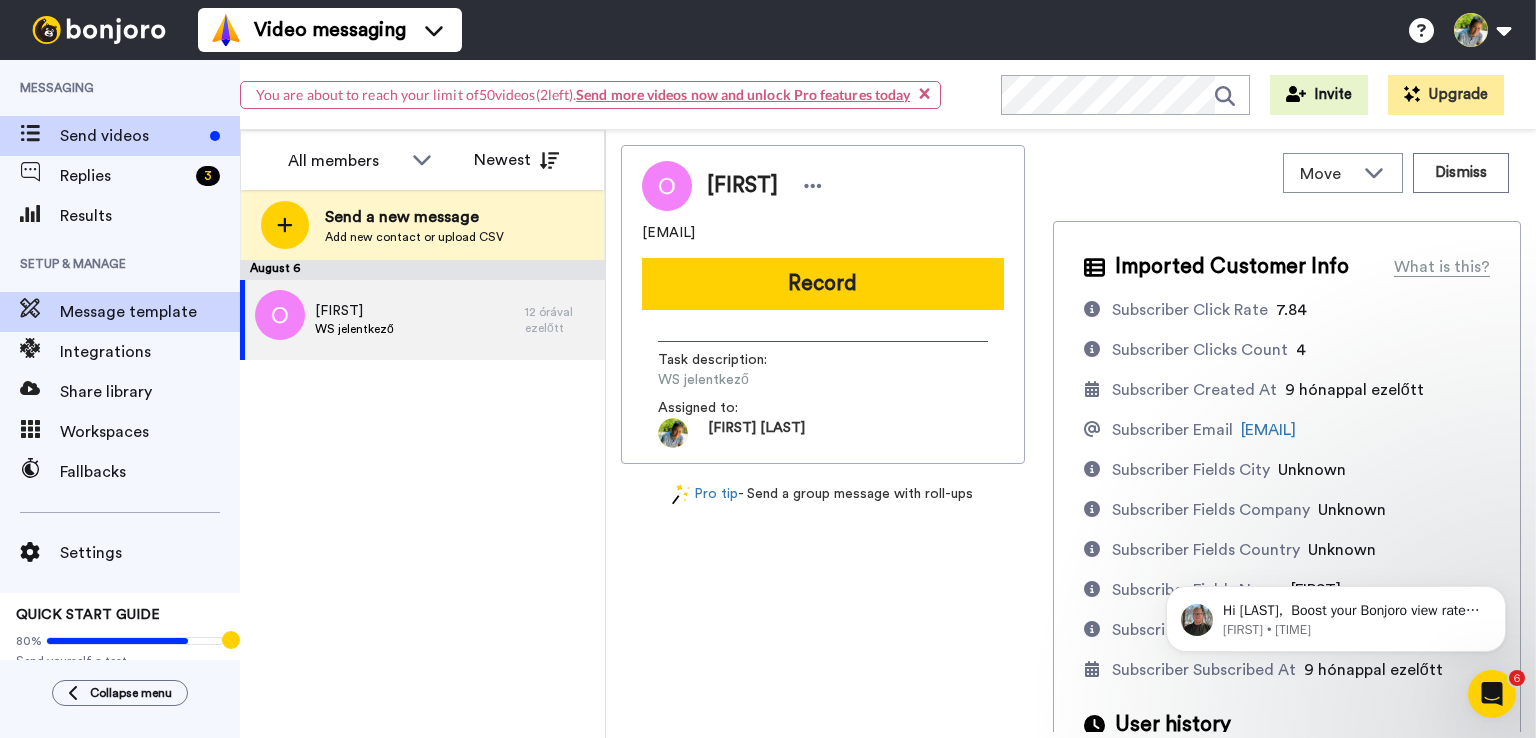 scroll, scrollTop: 0, scrollLeft: 0, axis: both 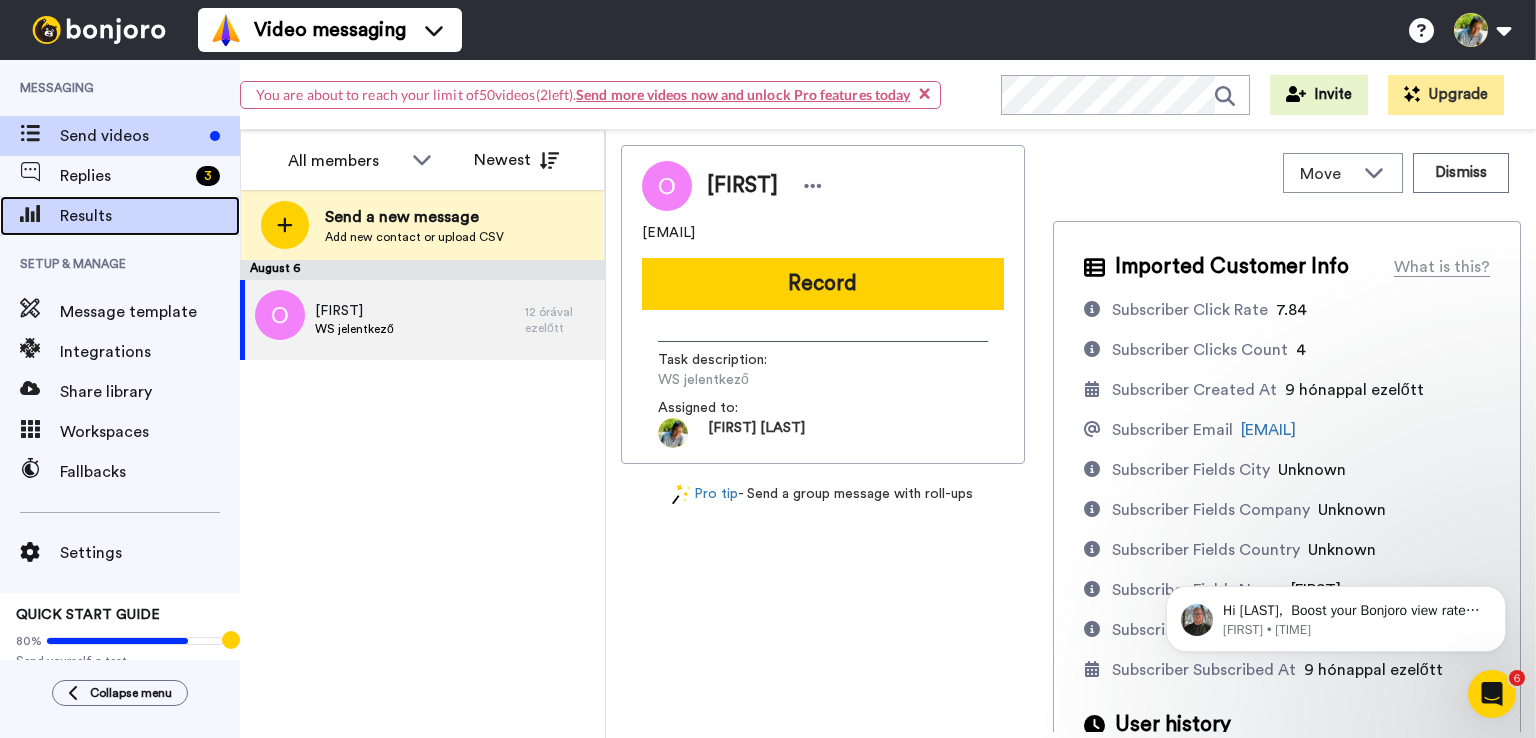 click on "Results" at bounding box center (120, 216) 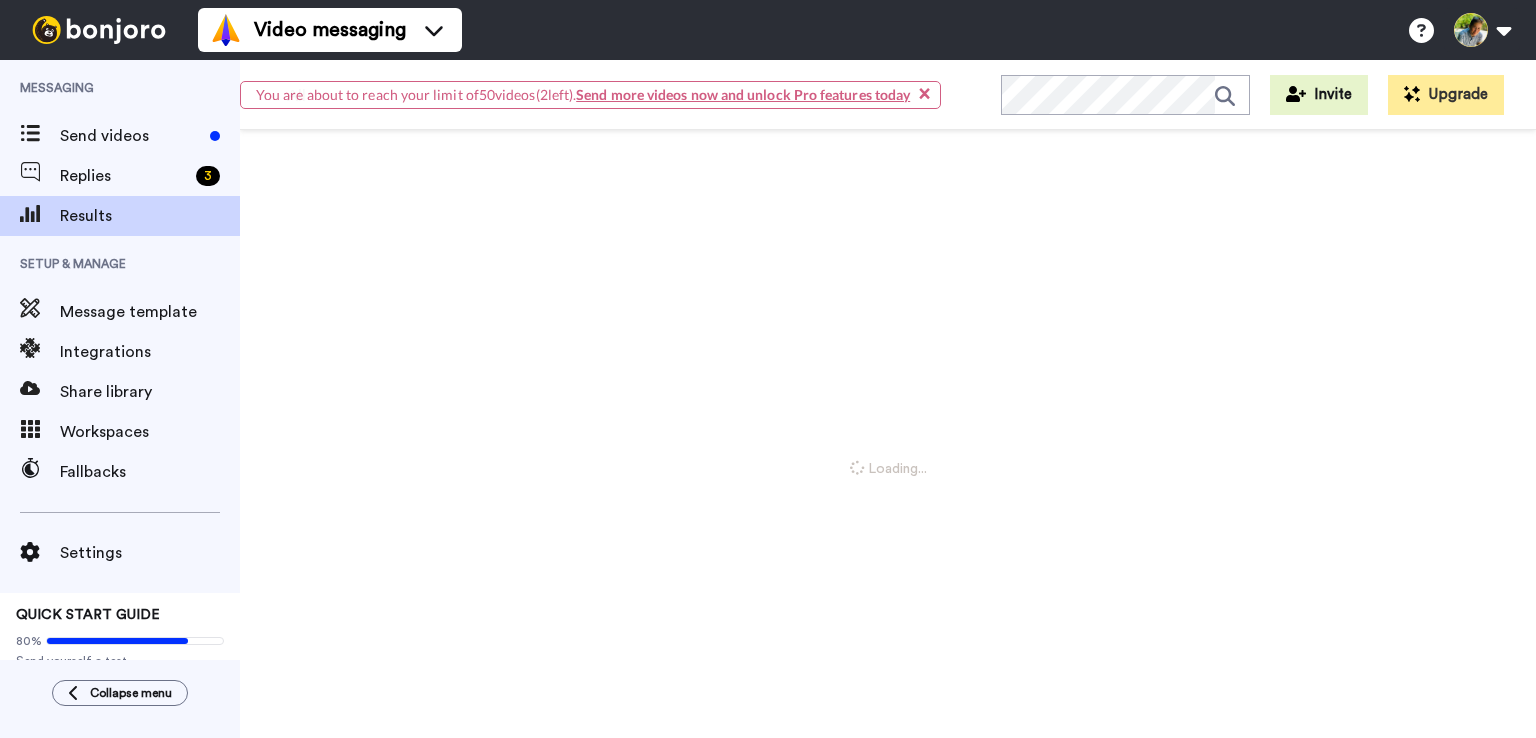 scroll, scrollTop: 0, scrollLeft: 0, axis: both 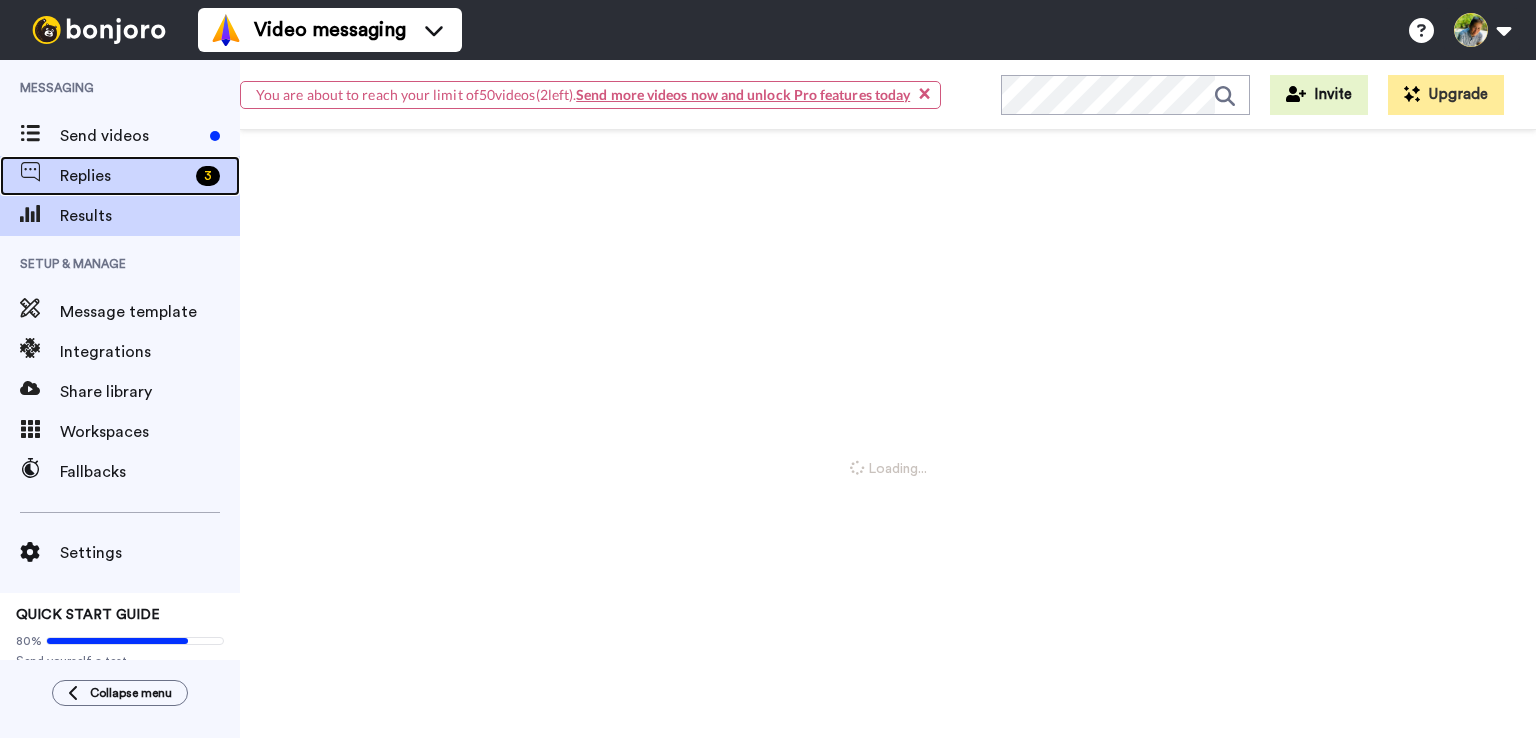 click on "Replies" at bounding box center (124, 176) 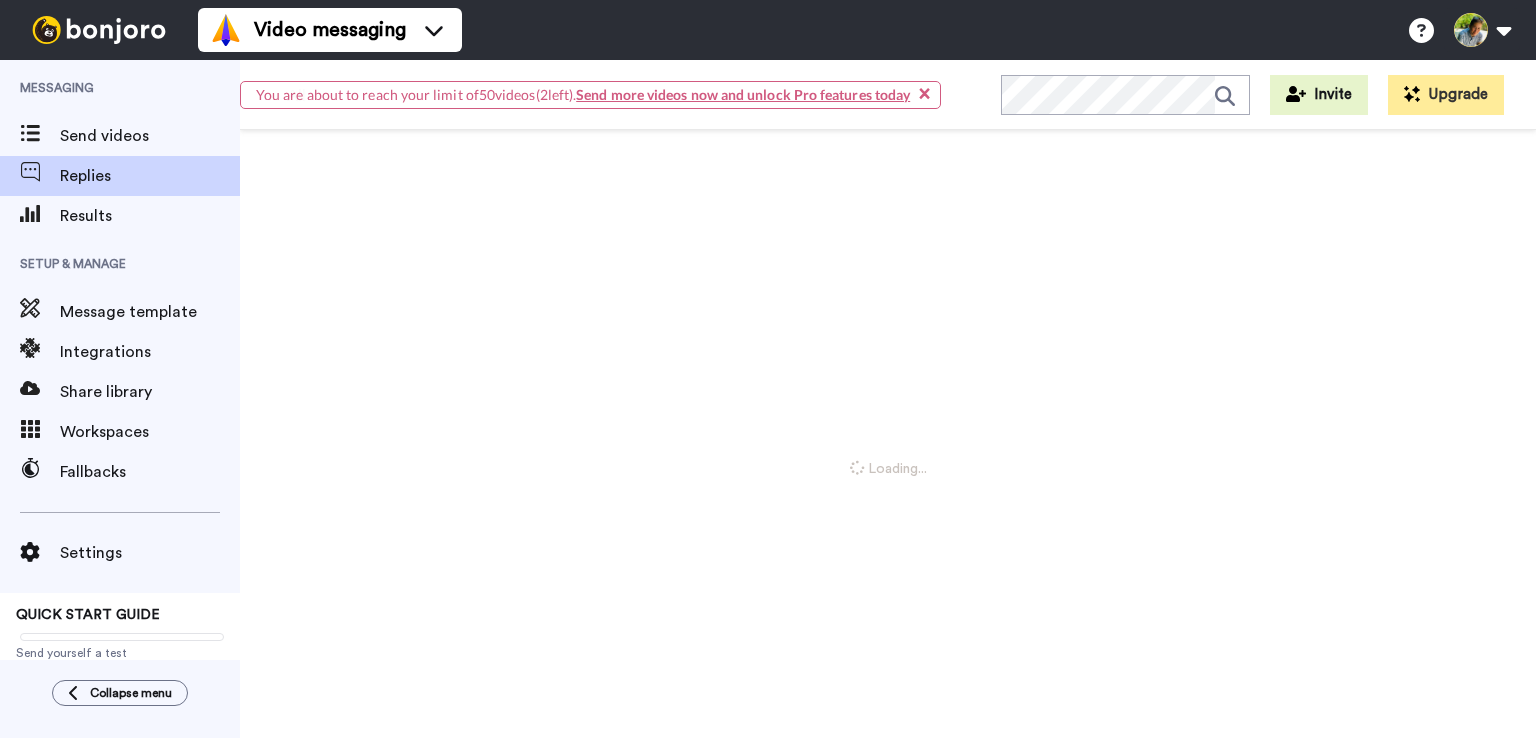 scroll, scrollTop: 0, scrollLeft: 0, axis: both 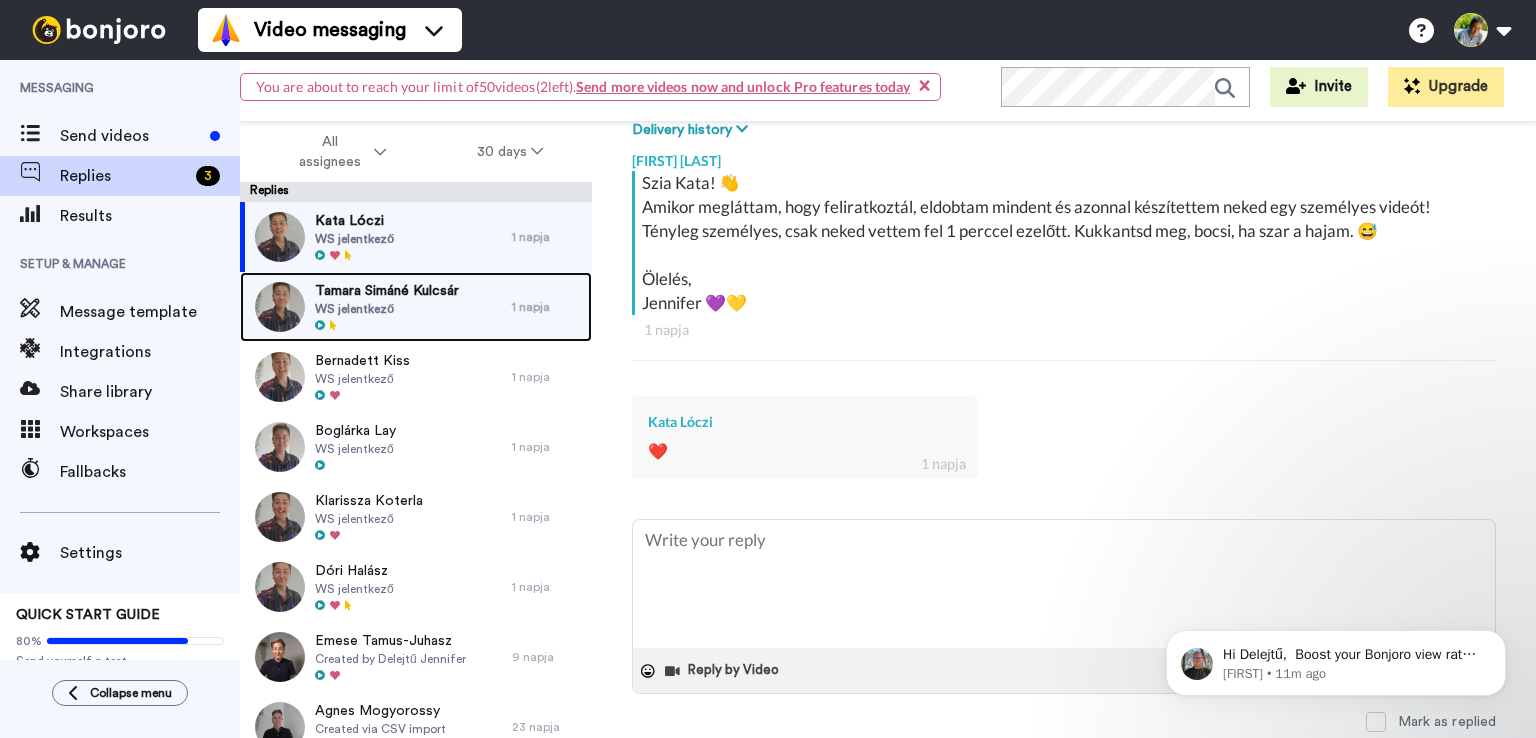 click on "WS jelentkező" at bounding box center (387, 309) 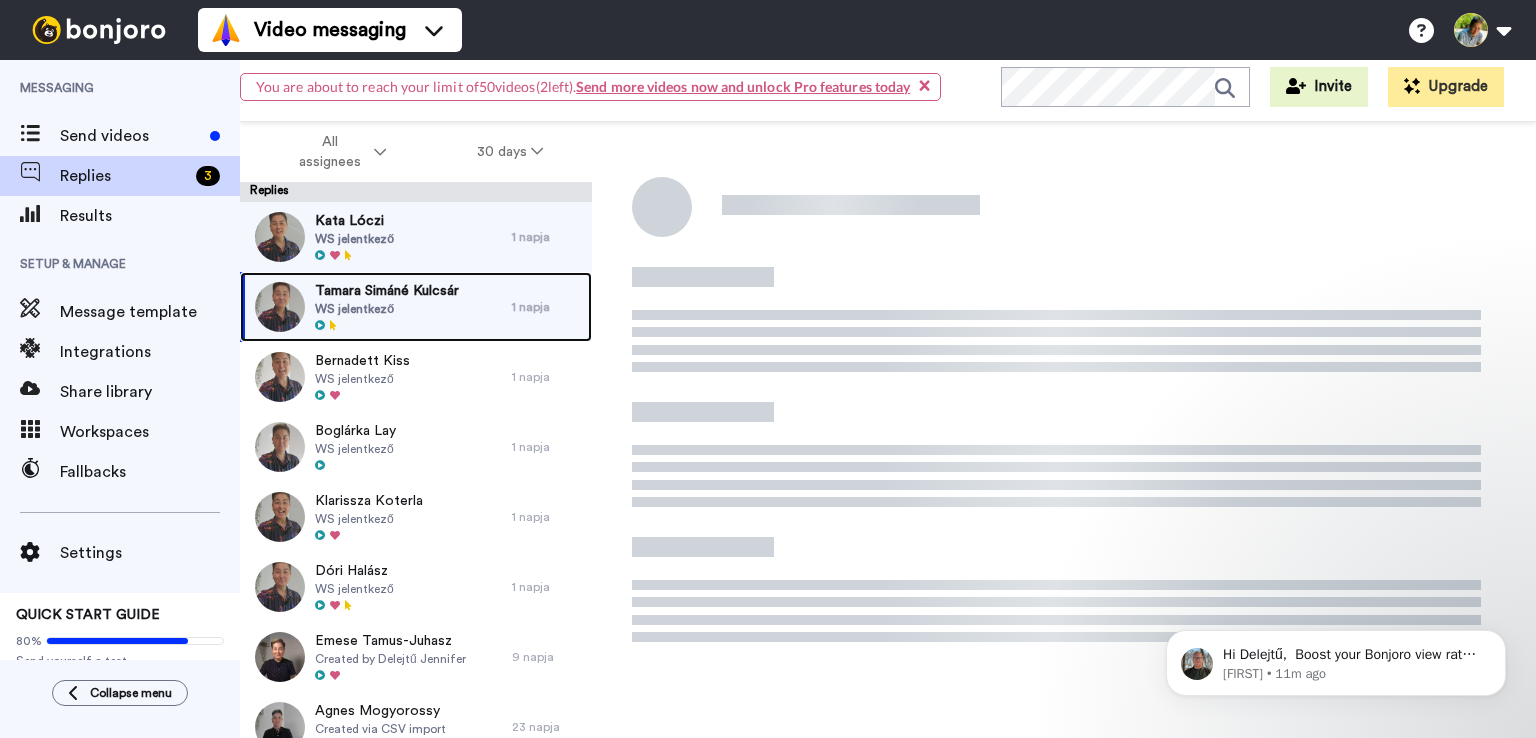 scroll, scrollTop: 0, scrollLeft: 0, axis: both 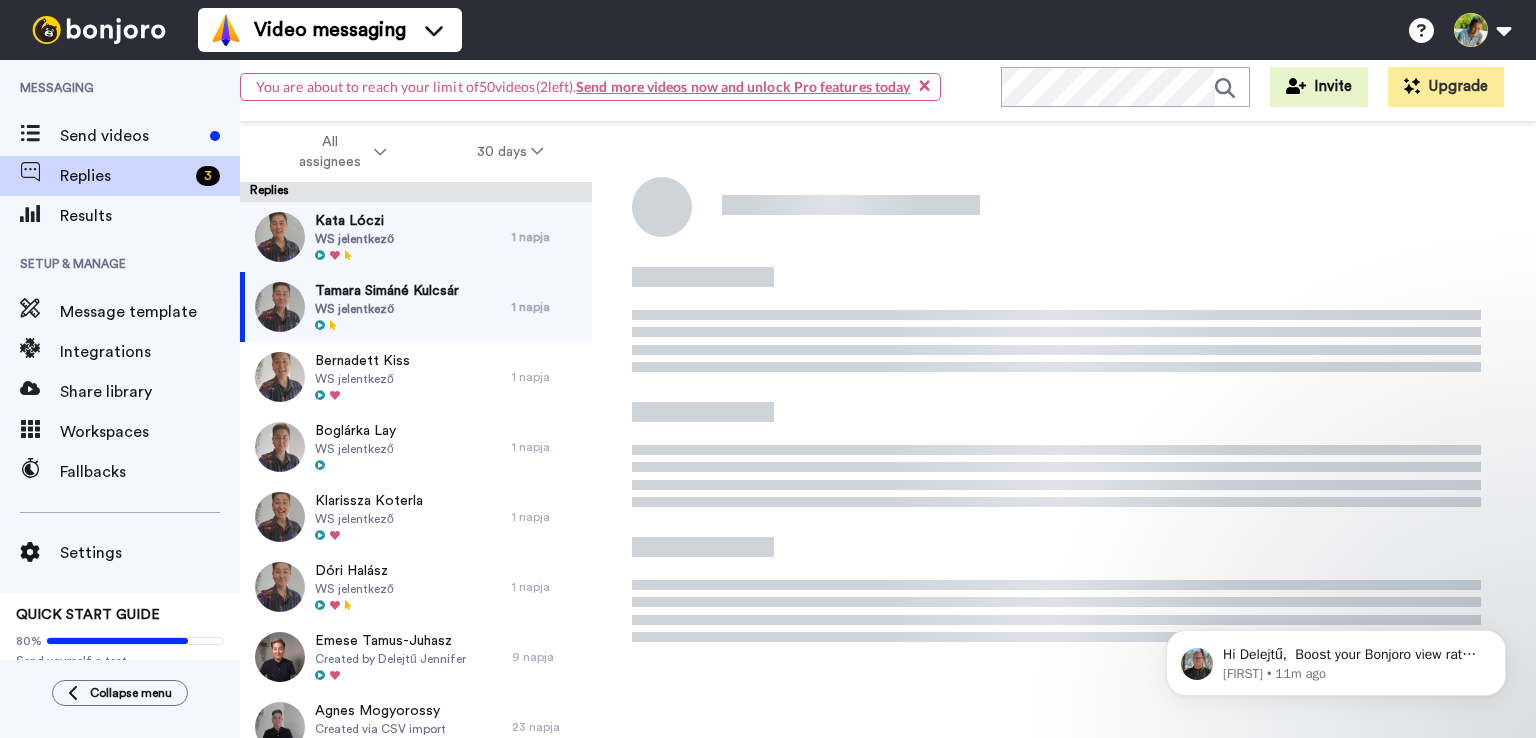 type on "x" 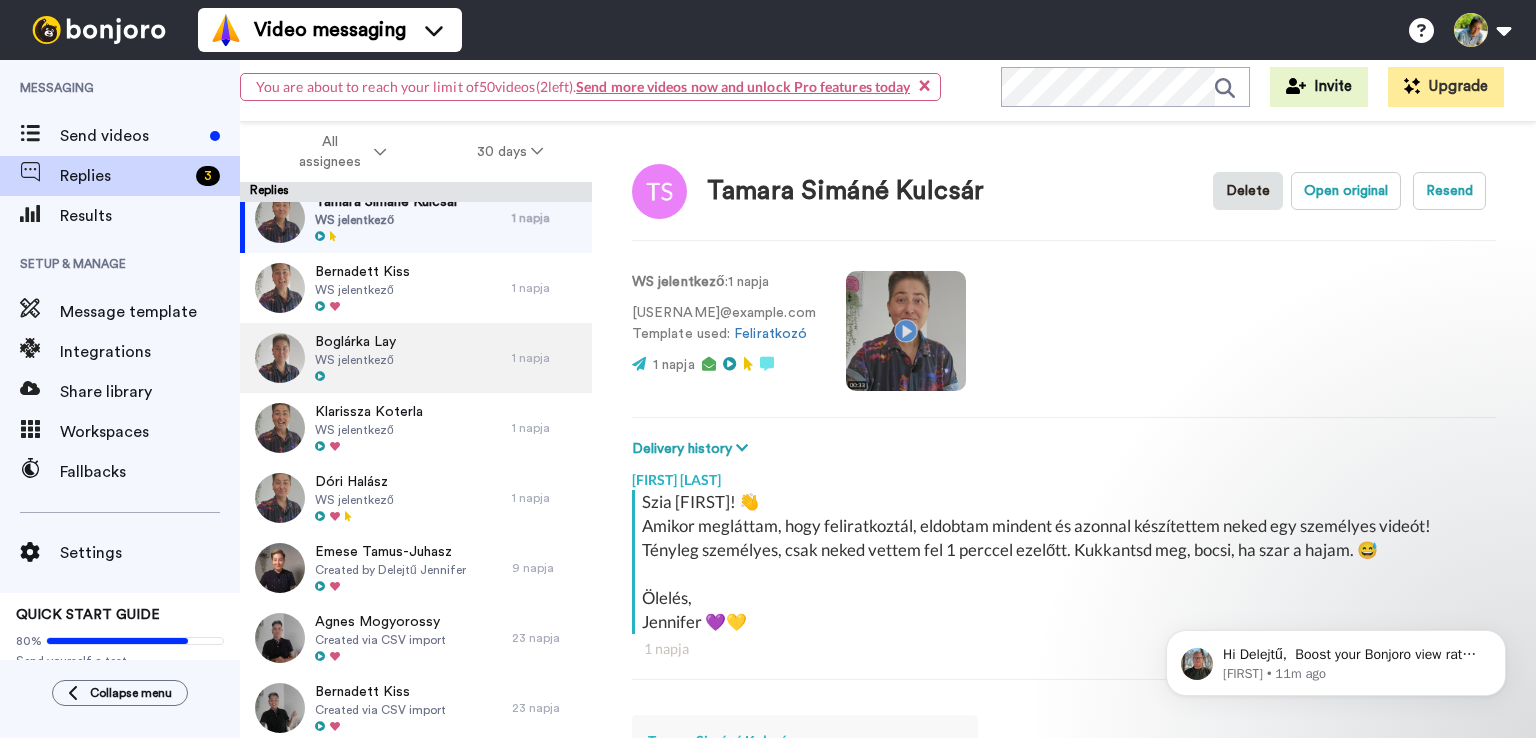scroll, scrollTop: 160, scrollLeft: 0, axis: vertical 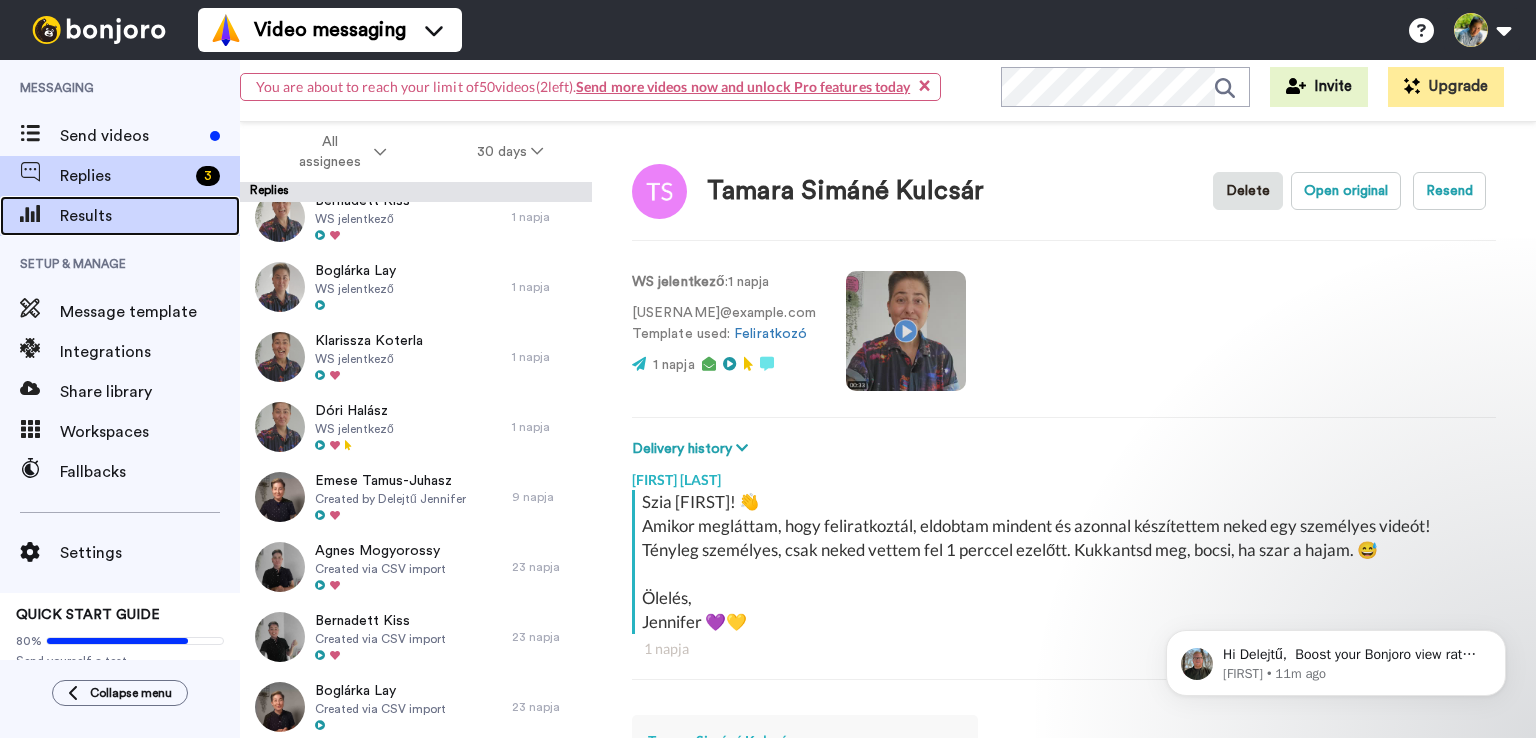 click on "Results" at bounding box center [150, 216] 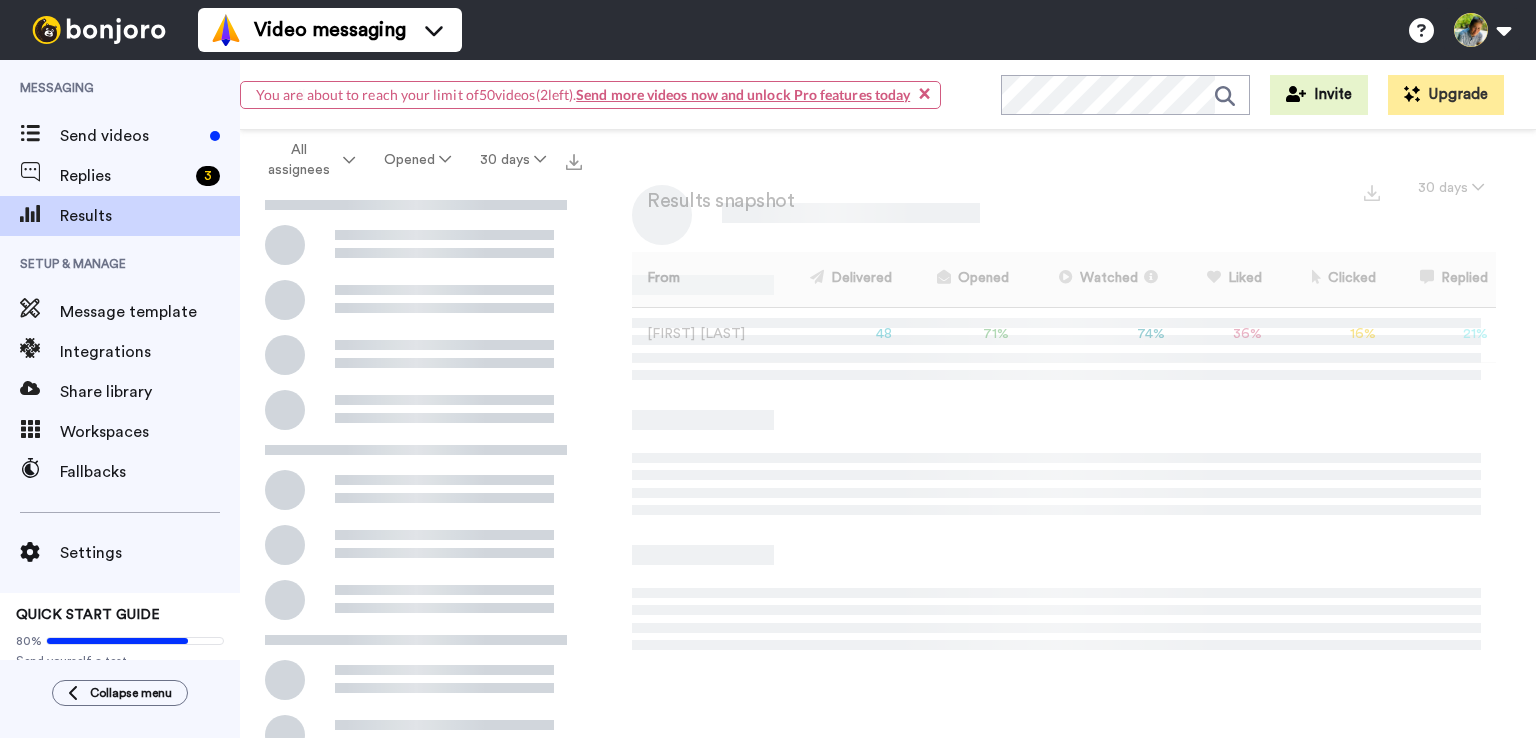 scroll, scrollTop: 0, scrollLeft: 0, axis: both 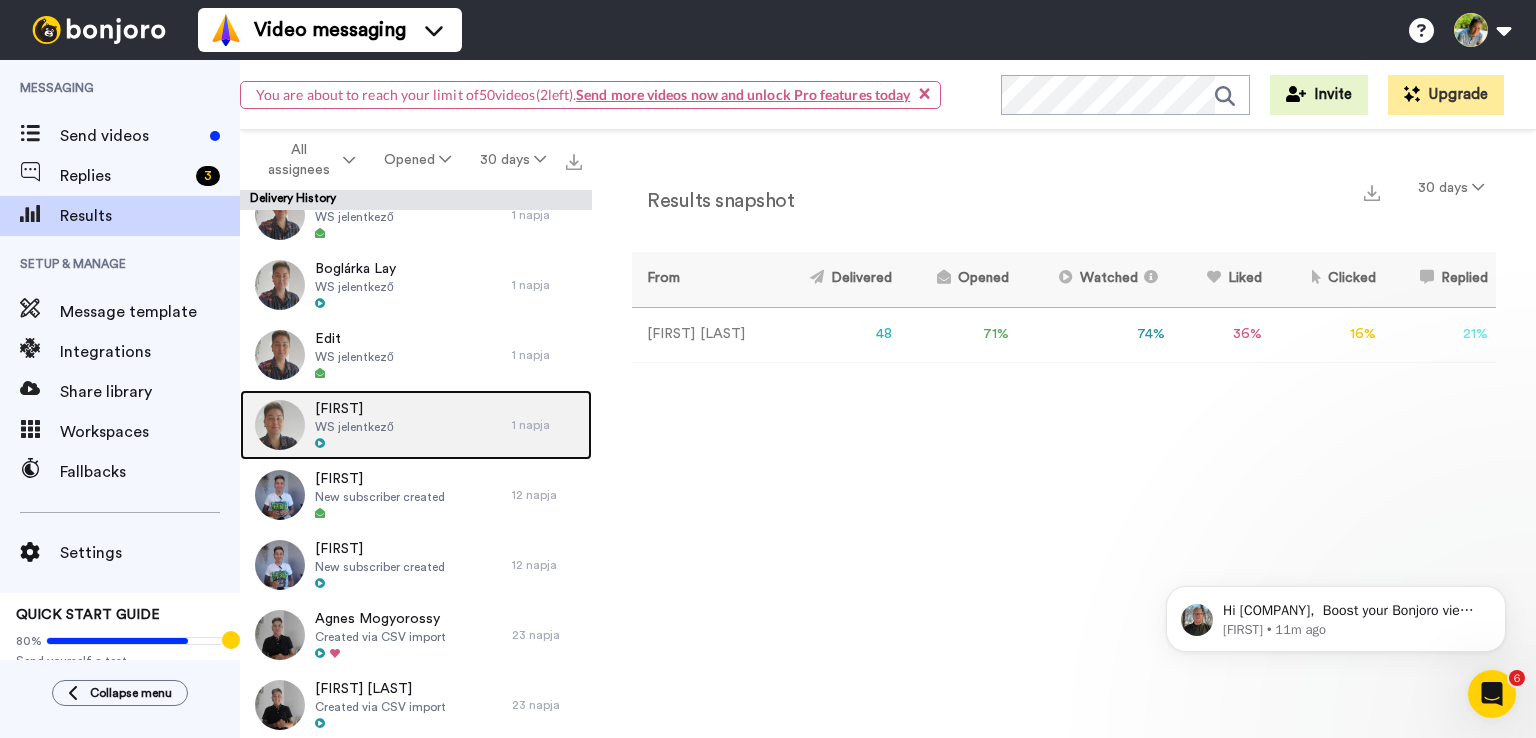 click on "Réka  WS jelentkező" at bounding box center (376, 425) 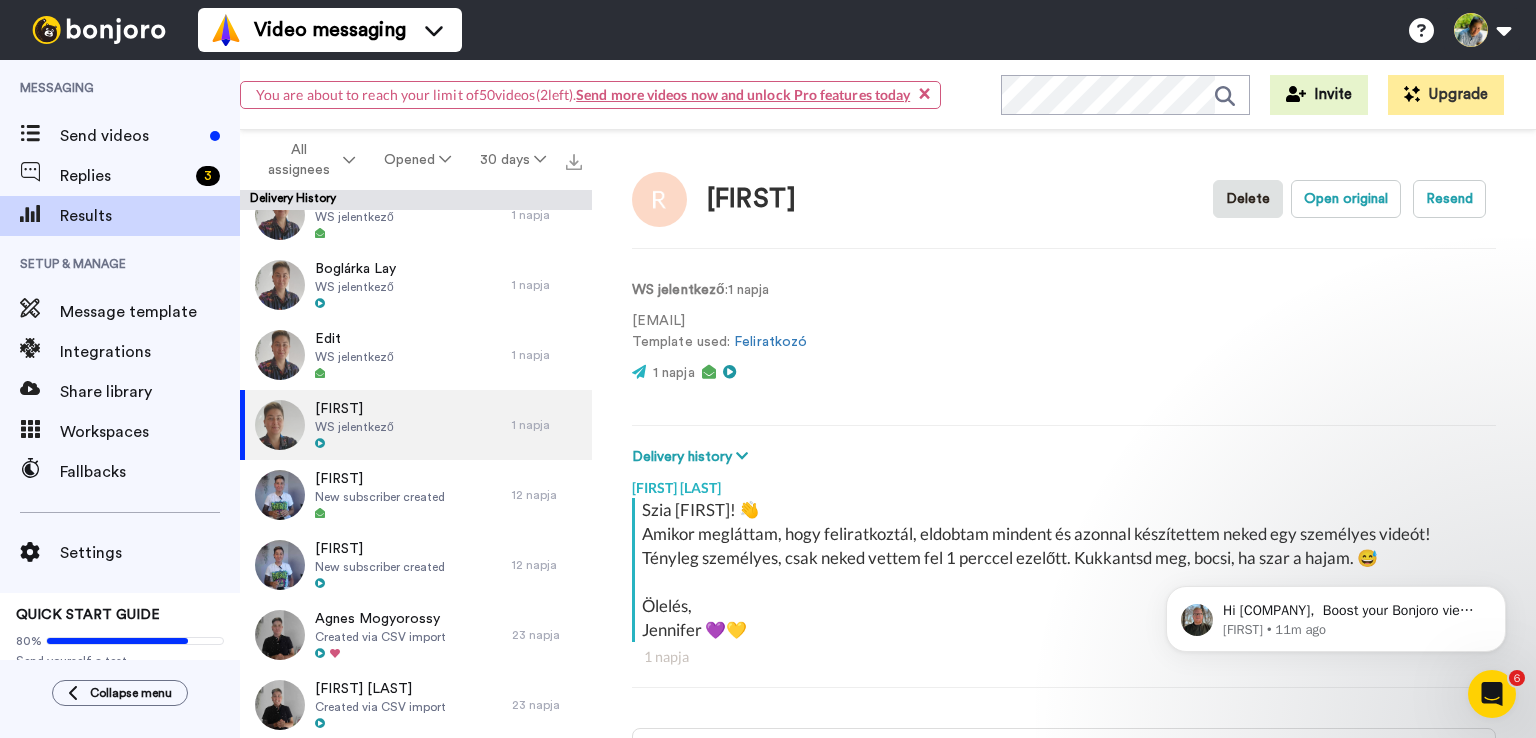 scroll, scrollTop: 8, scrollLeft: 0, axis: vertical 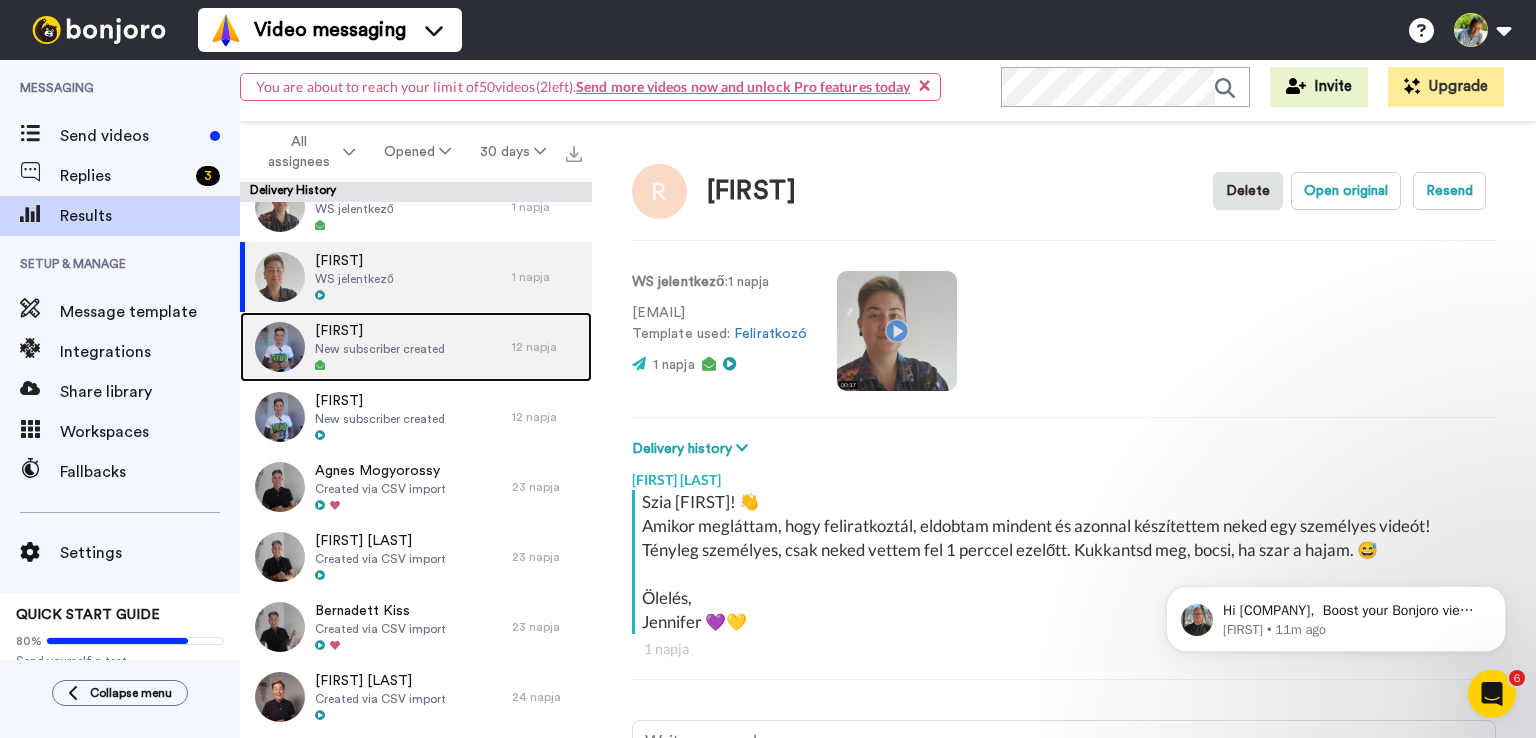 click on "New subscriber created" at bounding box center [380, 349] 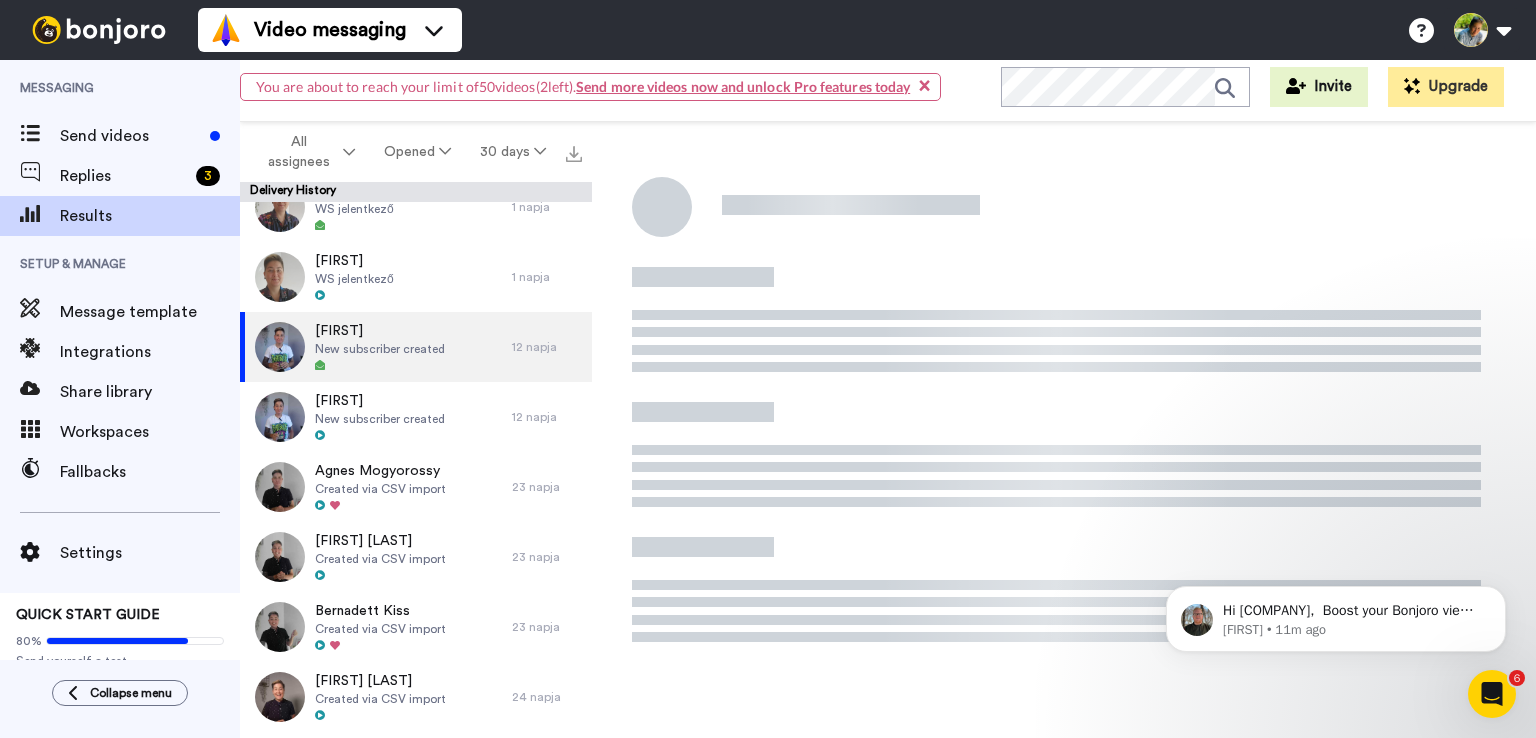 scroll, scrollTop: 200, scrollLeft: 0, axis: vertical 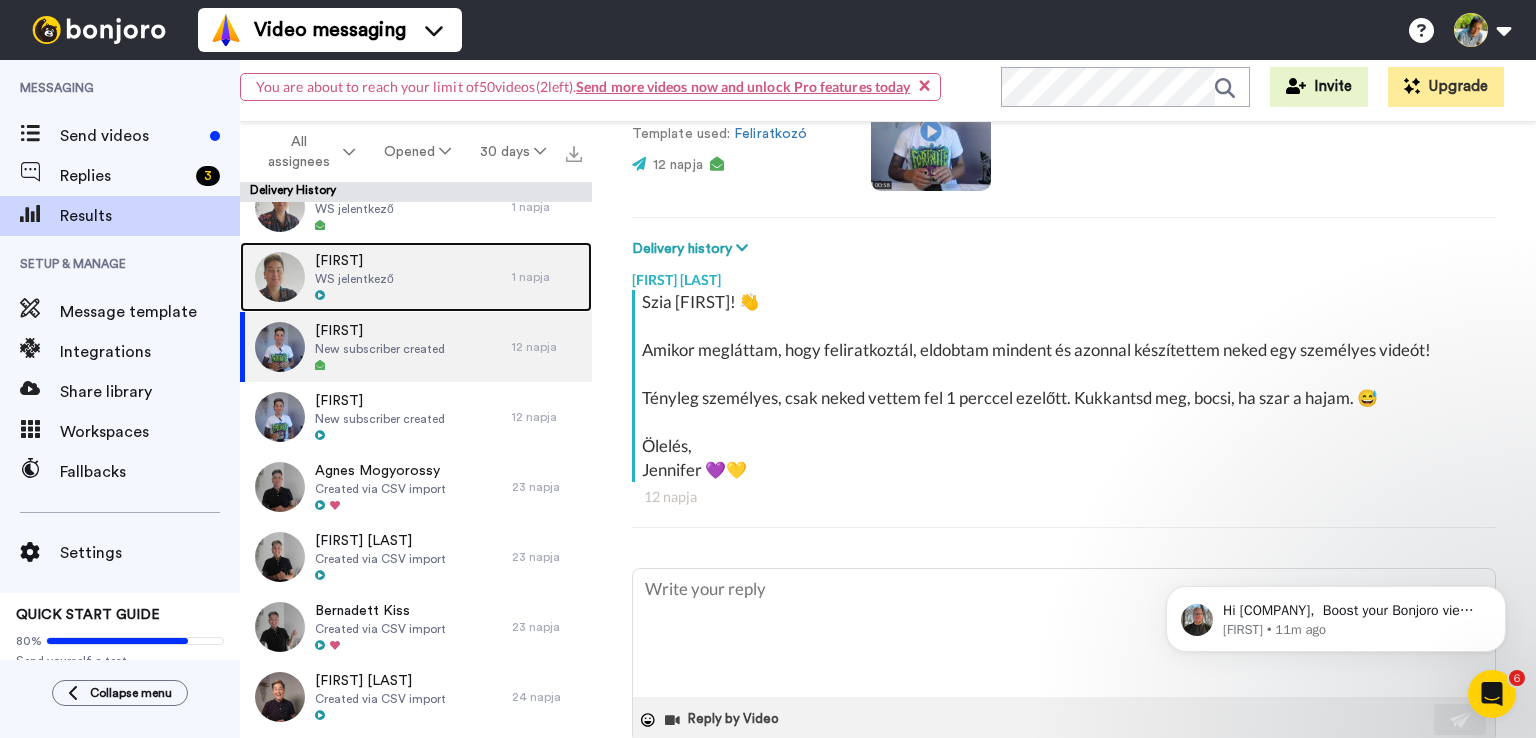 click on "Réka  WS jelentkező" at bounding box center (376, 277) 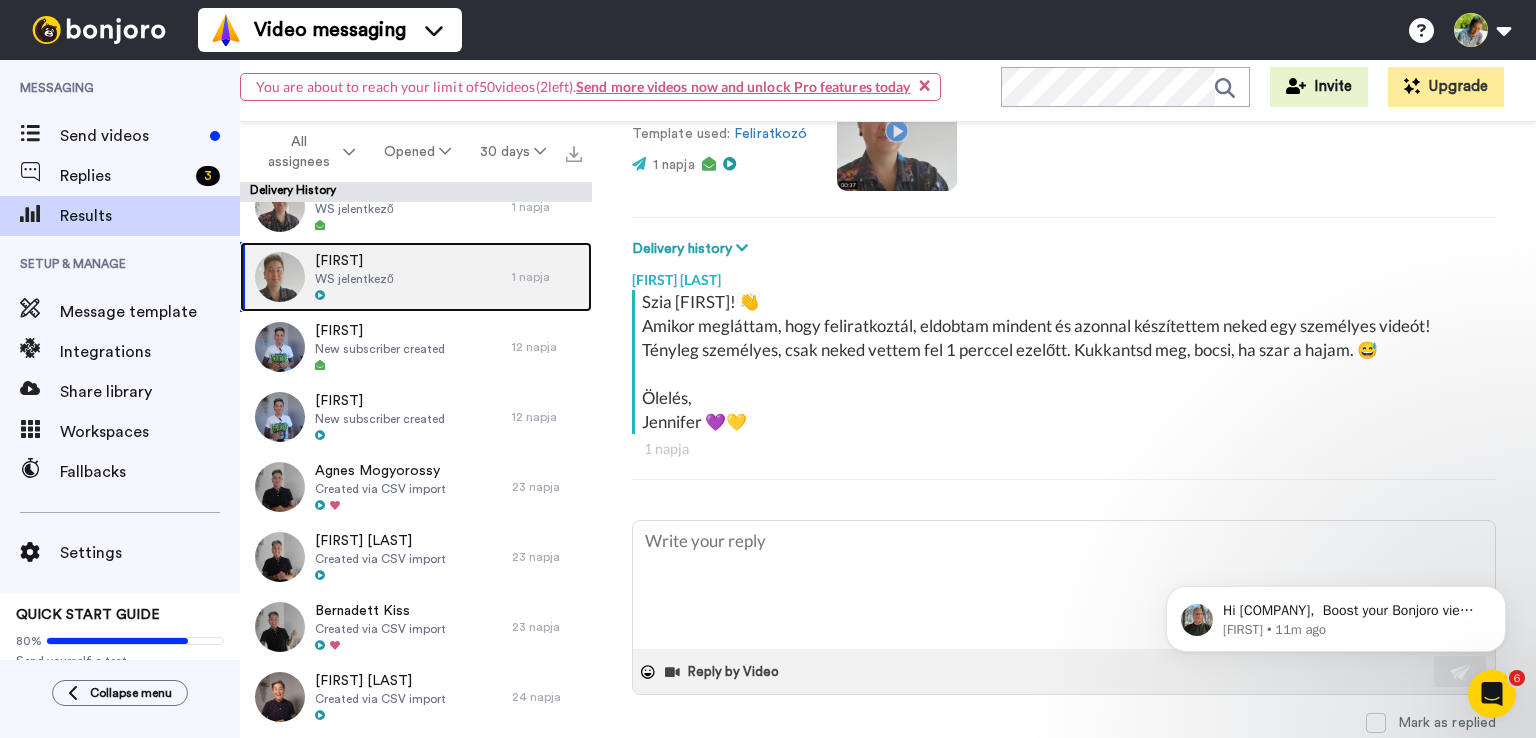scroll, scrollTop: 1340, scrollLeft: 0, axis: vertical 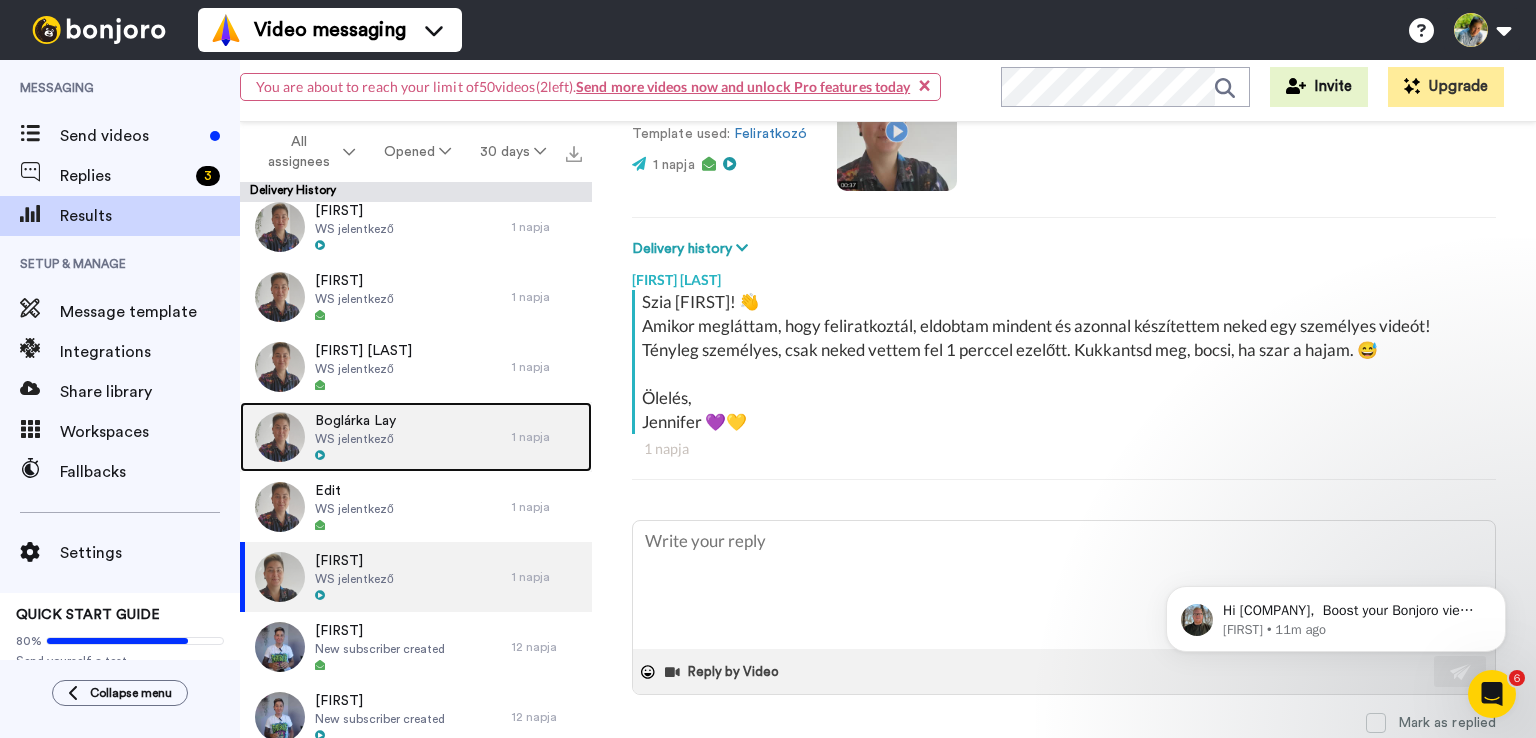 click on "Boglárka Lay WS jelentkező" at bounding box center [376, 437] 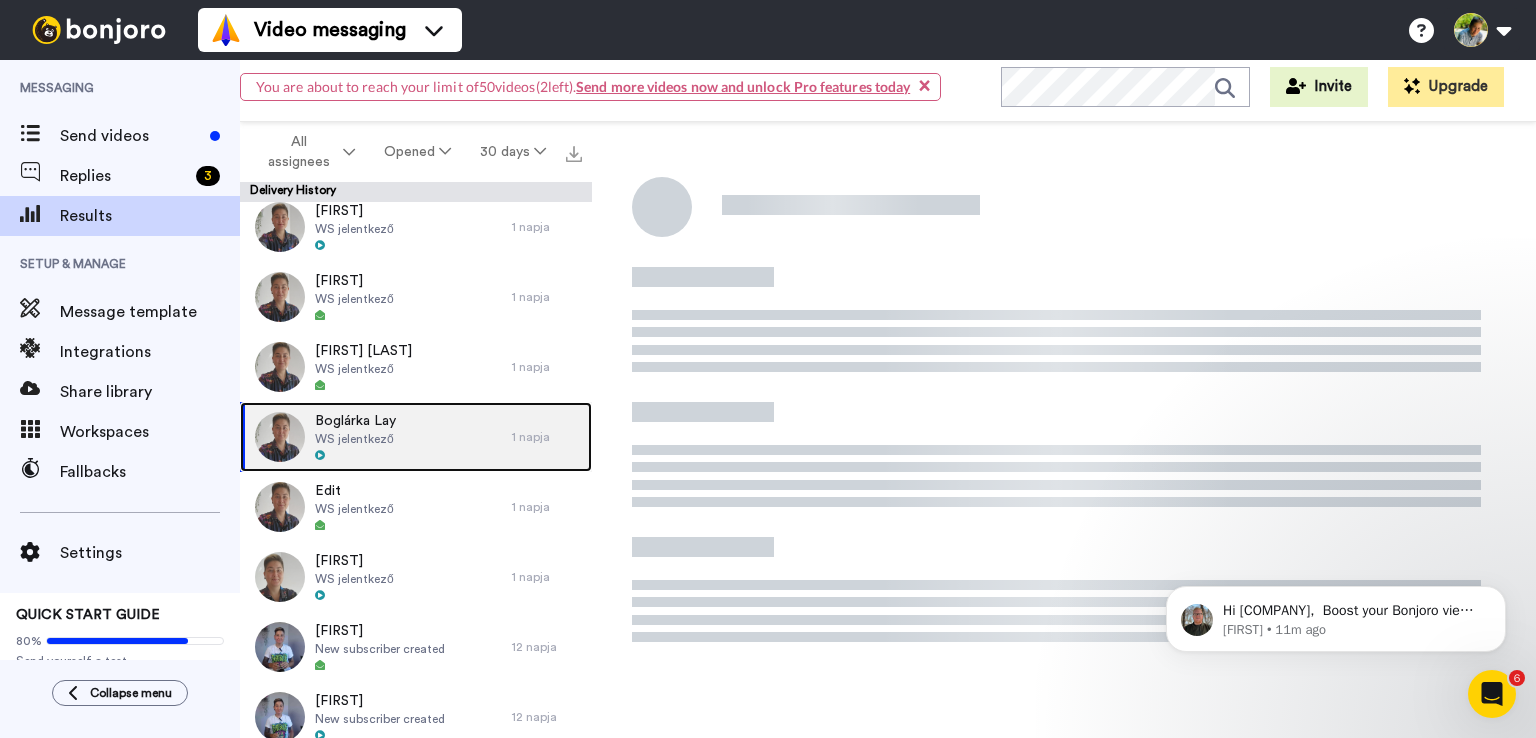 scroll, scrollTop: 0, scrollLeft: 0, axis: both 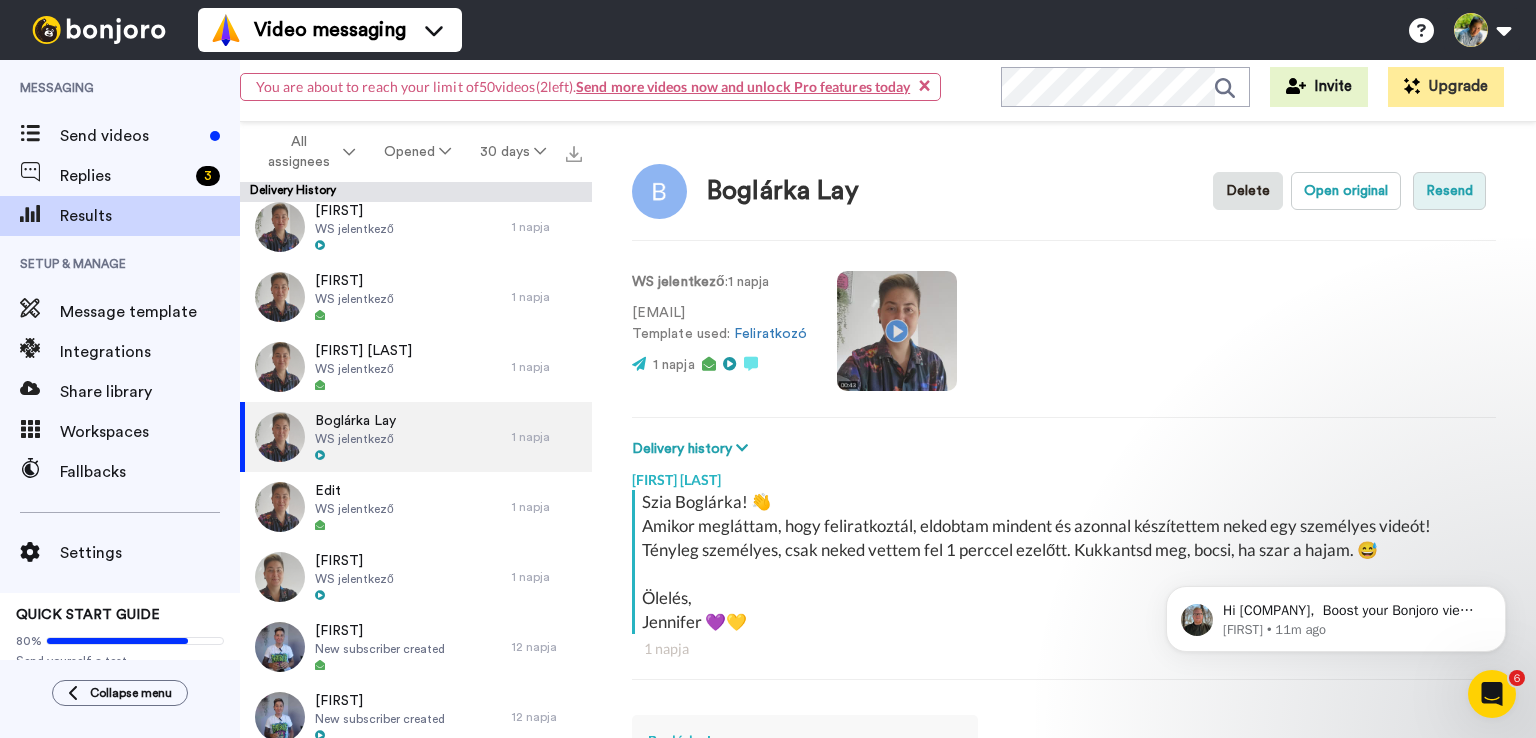 click on "Resend" at bounding box center [1449, 191] 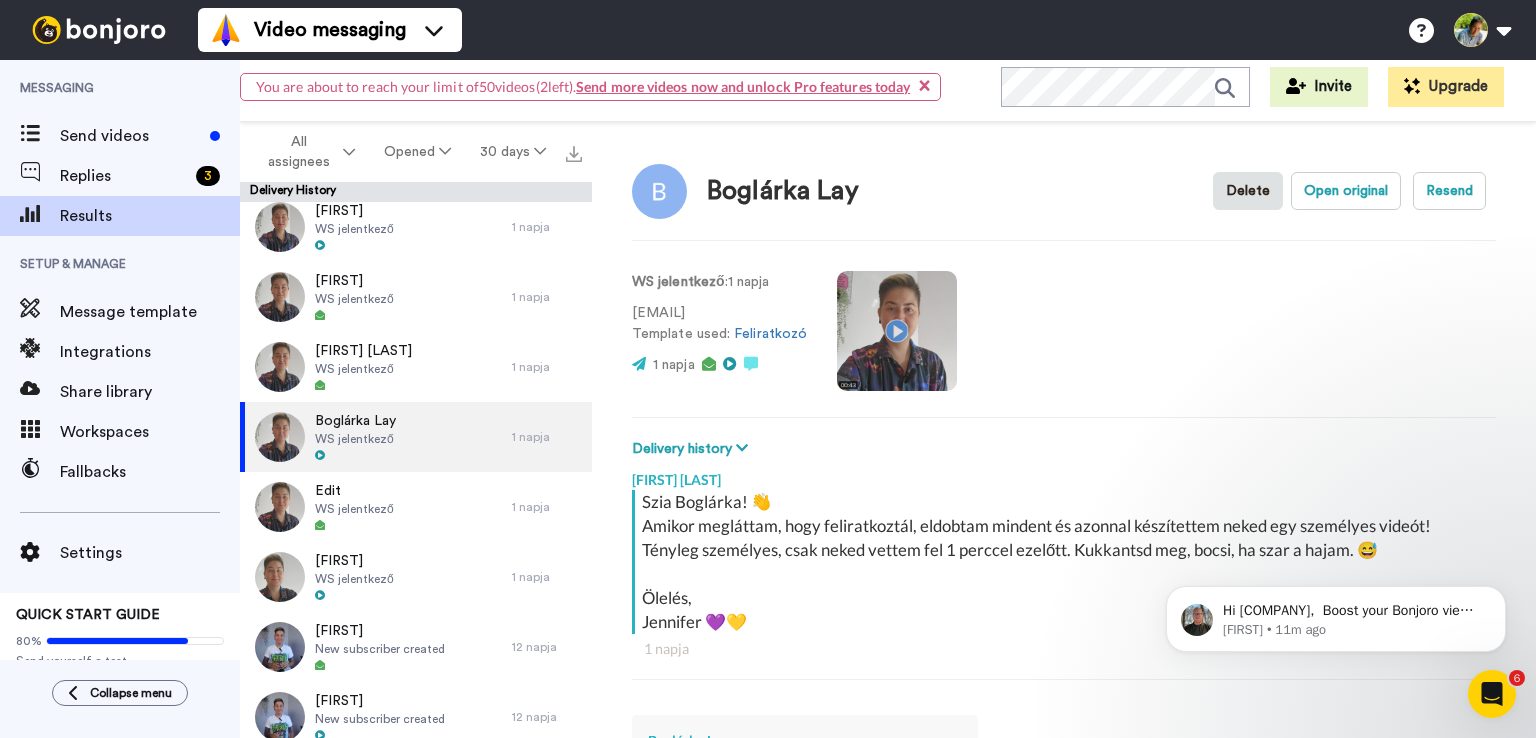 type on "x" 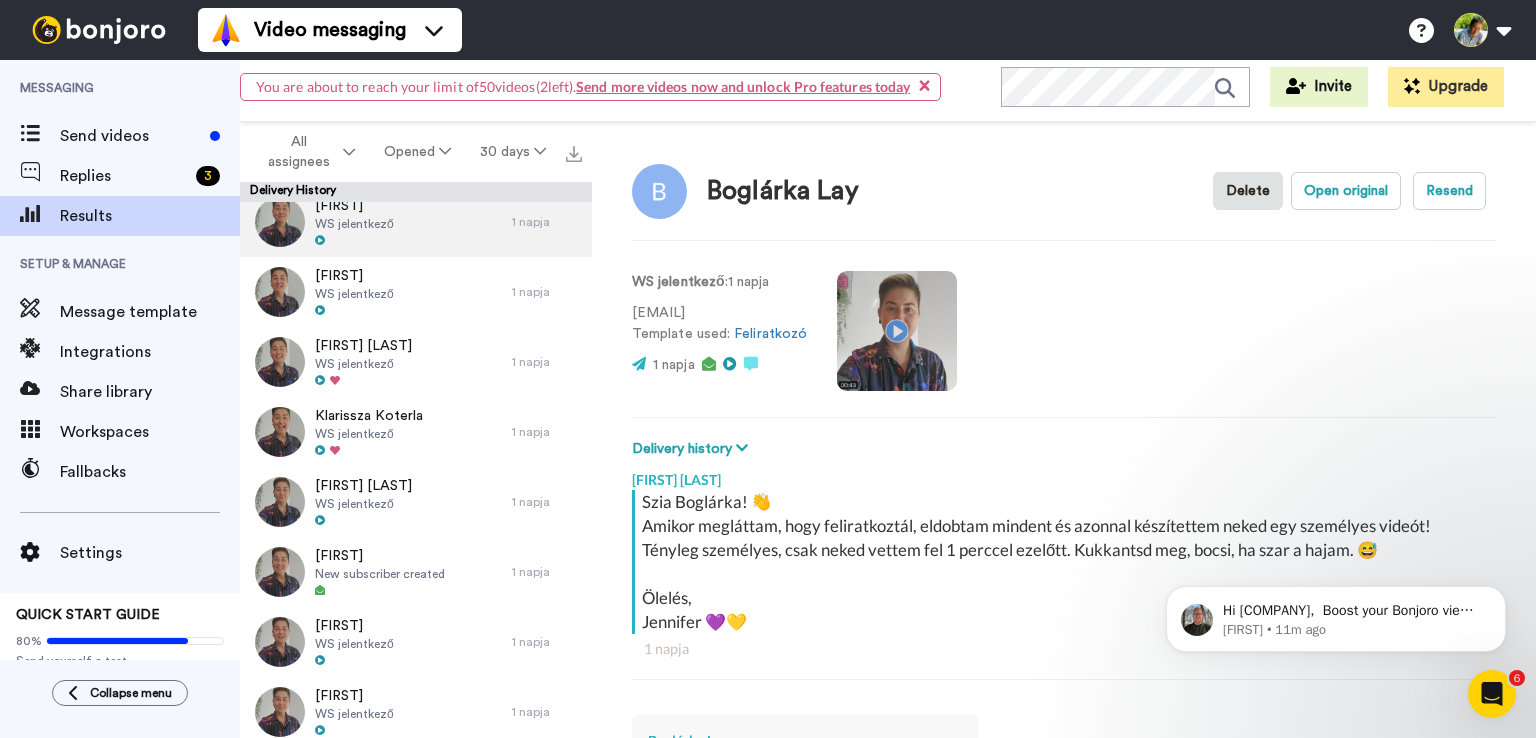 scroll, scrollTop: 0, scrollLeft: 0, axis: both 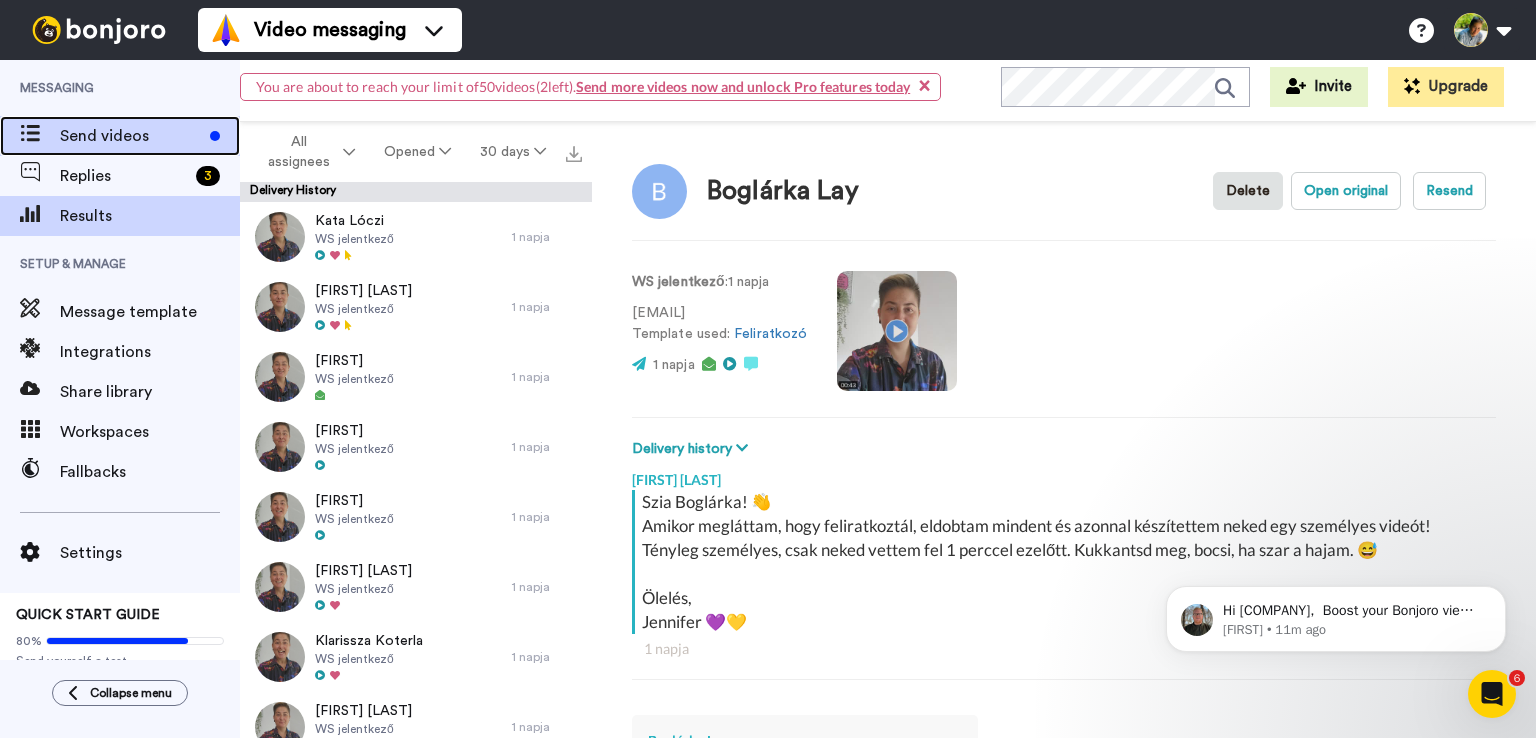 click on "Send videos" at bounding box center (131, 136) 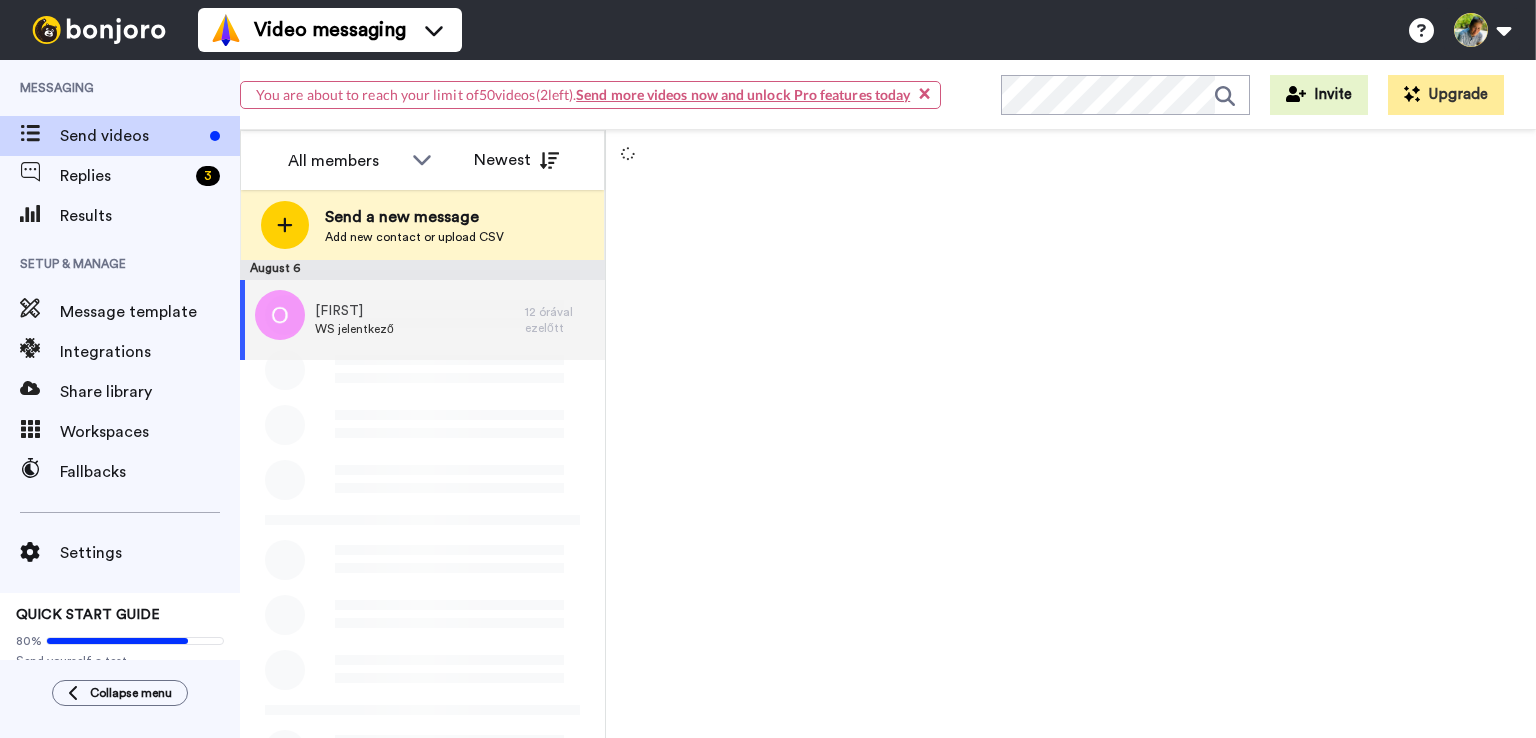 scroll, scrollTop: 0, scrollLeft: 0, axis: both 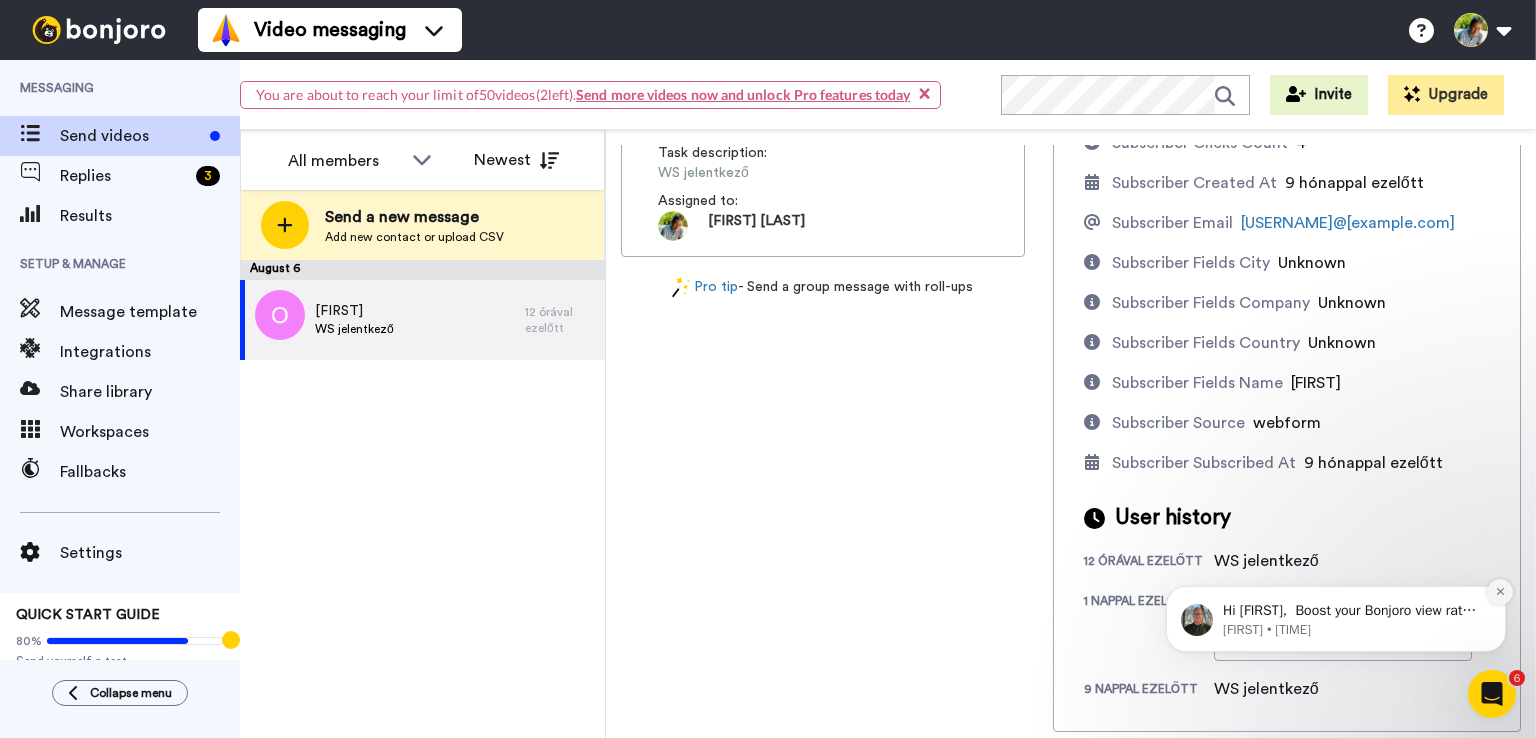 click 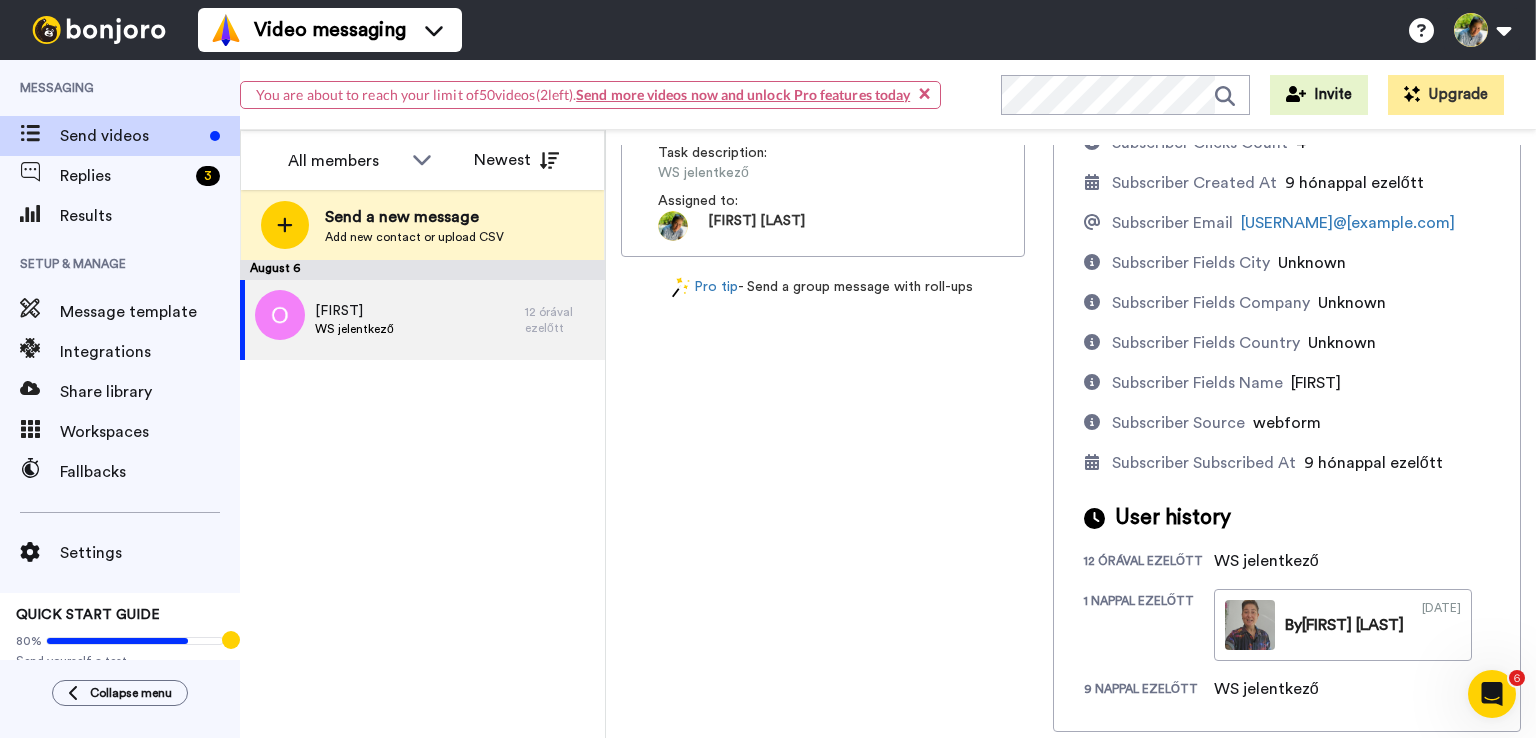scroll, scrollTop: 0, scrollLeft: 0, axis: both 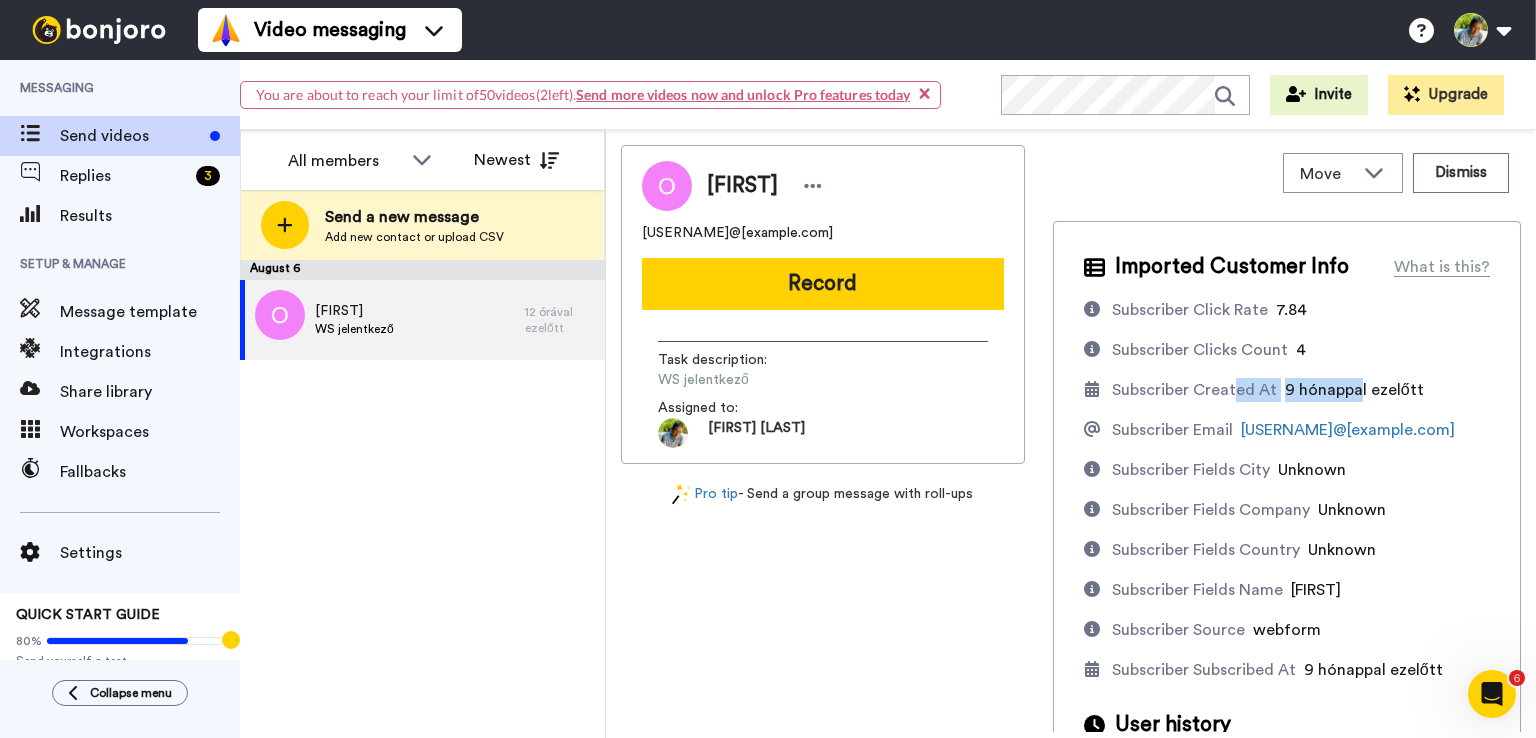 drag, startPoint x: 1226, startPoint y: 390, endPoint x: 1345, endPoint y: 393, distance: 119.03781 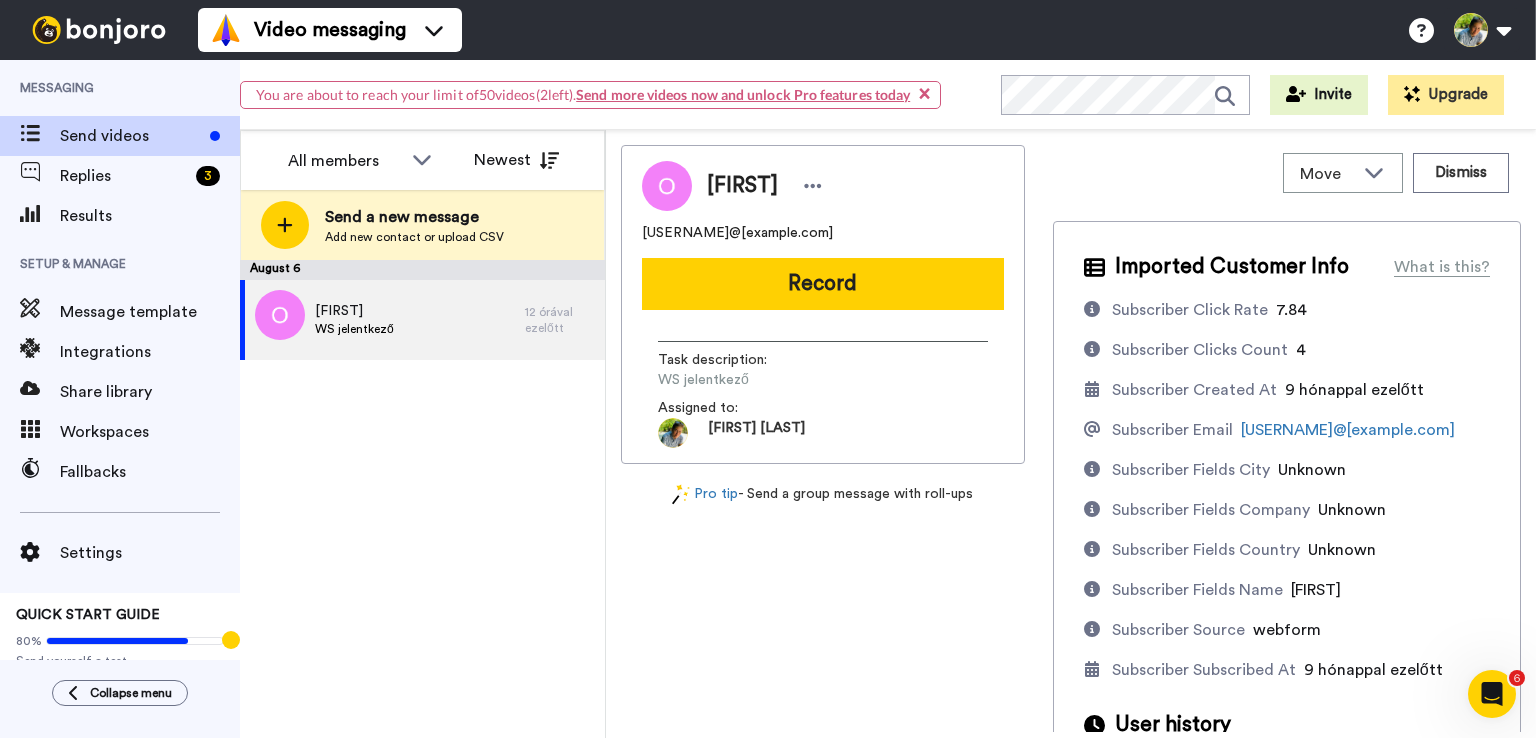 click on "9 hónappal ezelőtt" at bounding box center [1354, 390] 